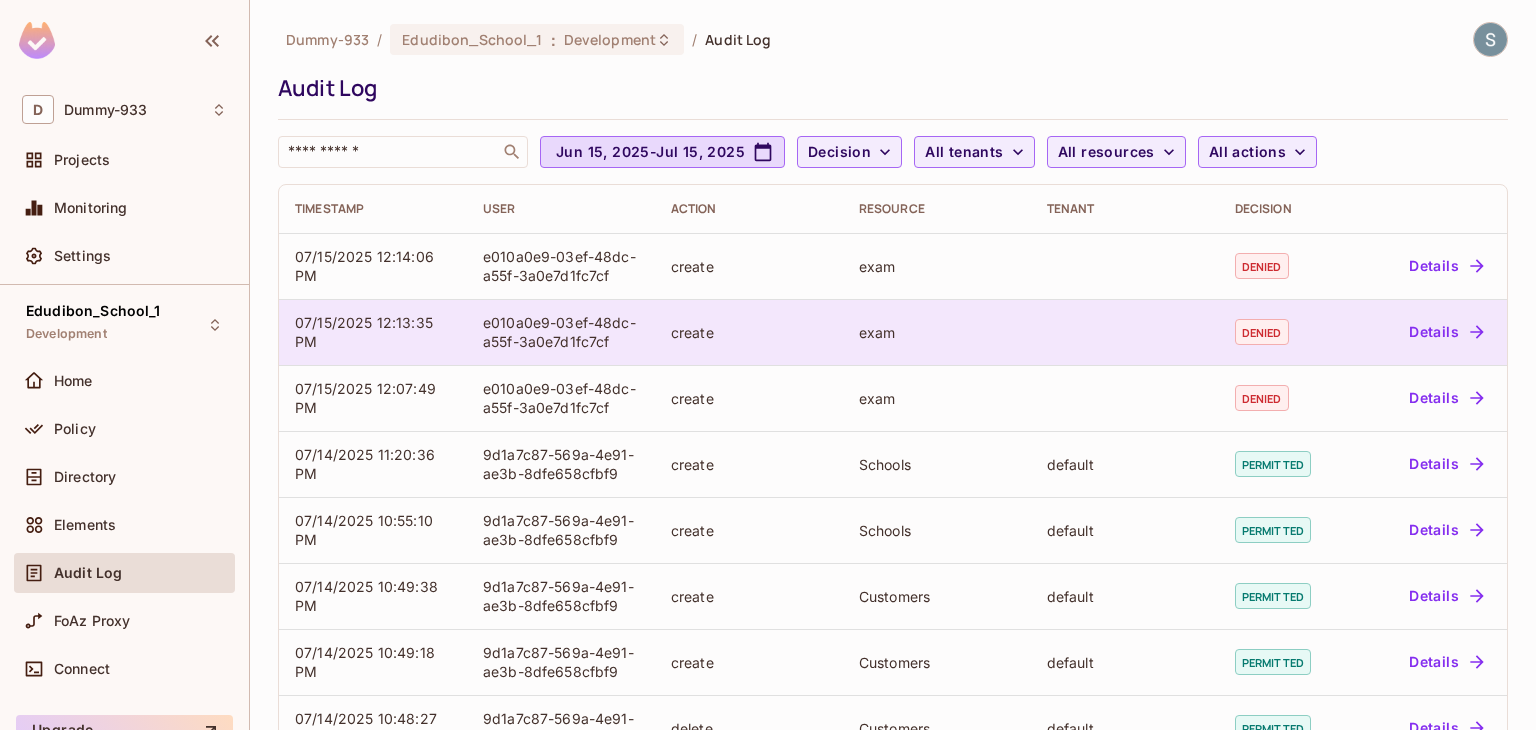 scroll, scrollTop: 0, scrollLeft: 0, axis: both 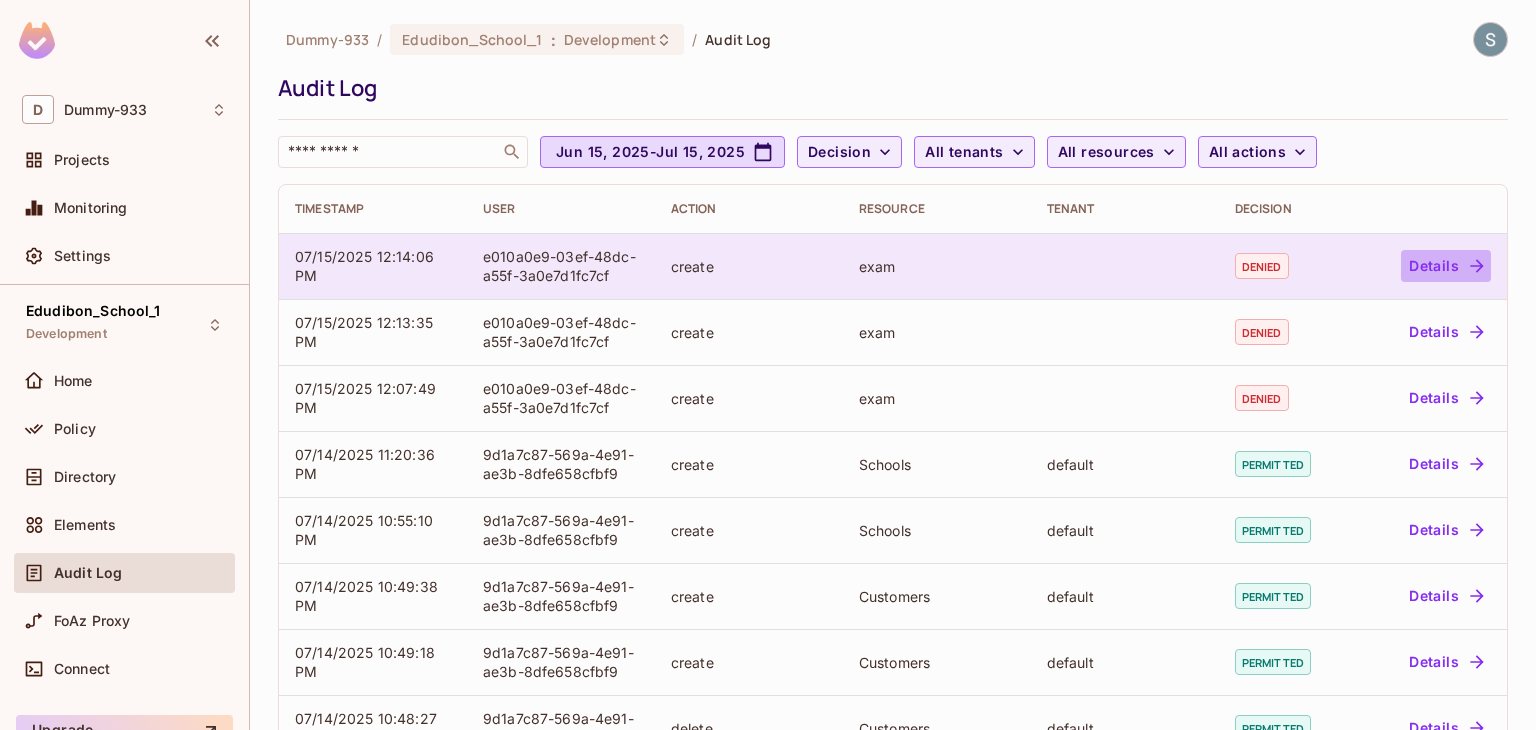 click on "Details" at bounding box center [1446, 266] 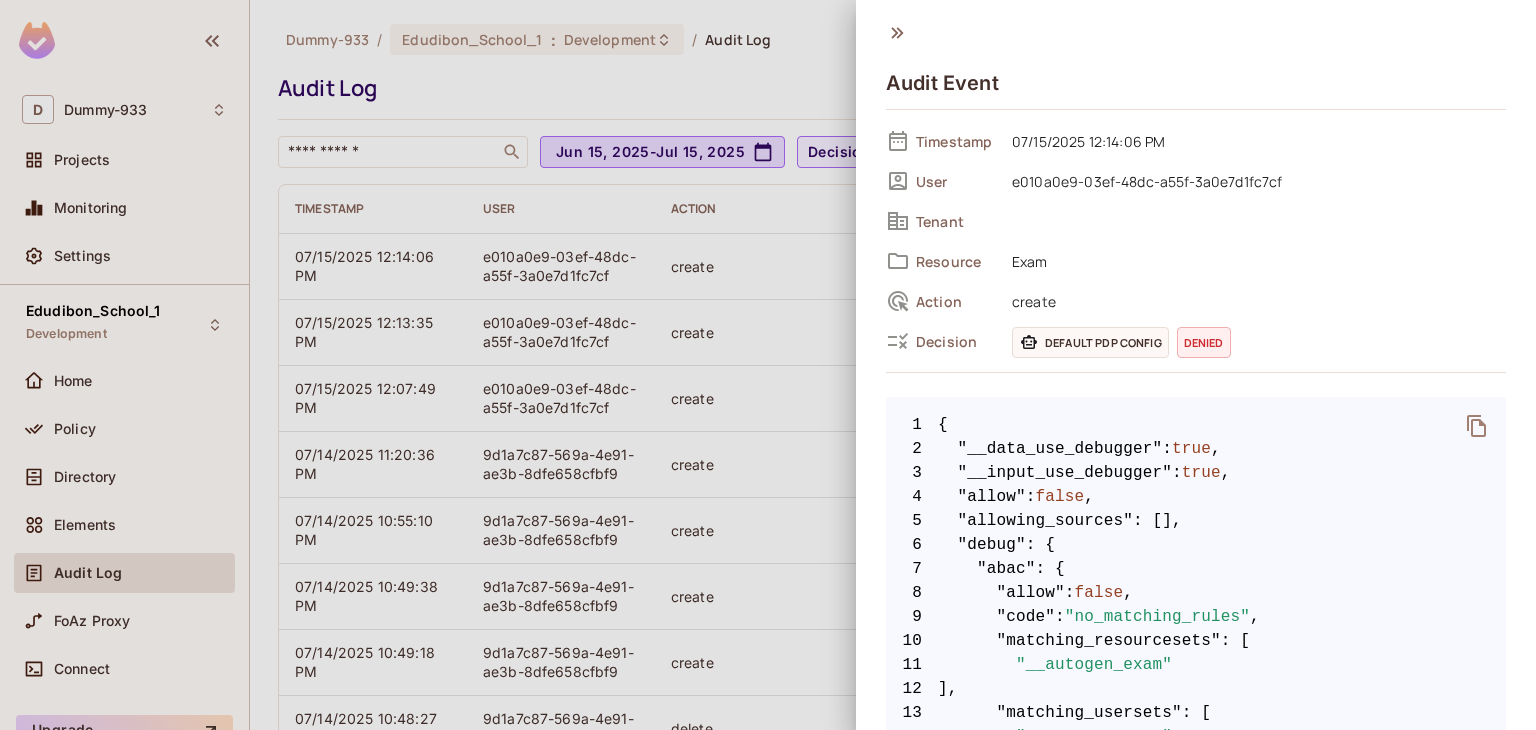 click at bounding box center [768, 365] 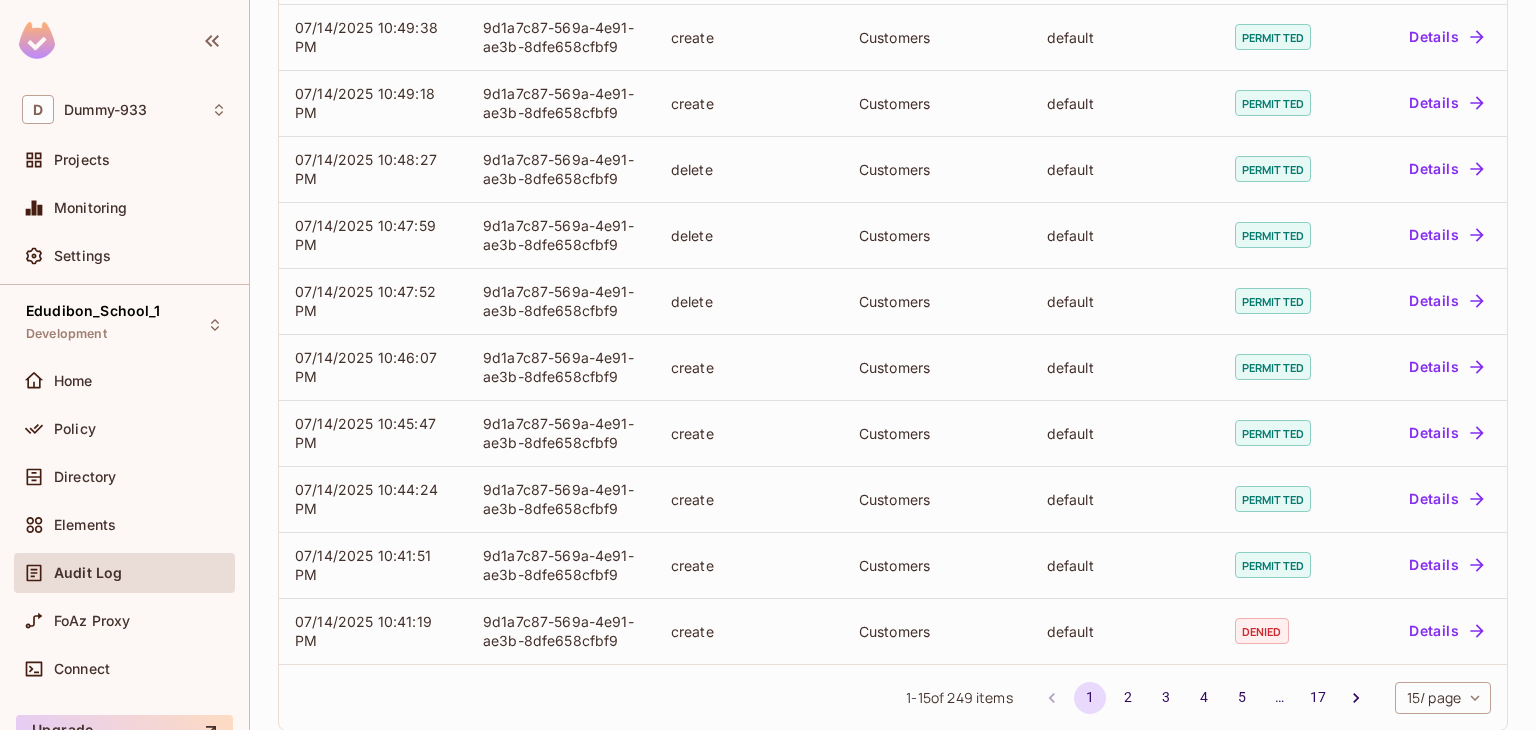 scroll, scrollTop: 588, scrollLeft: 0, axis: vertical 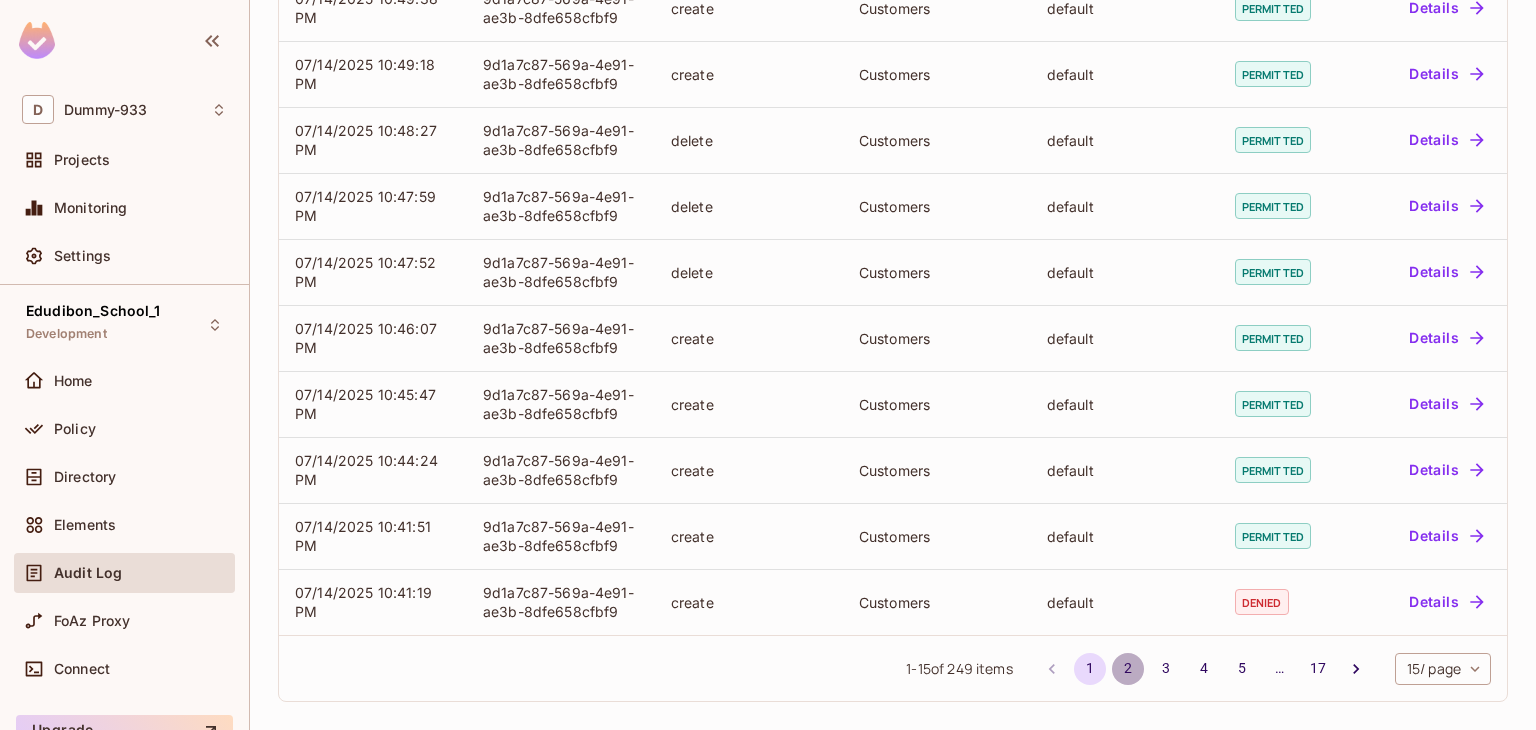 click on "2" at bounding box center [1128, 669] 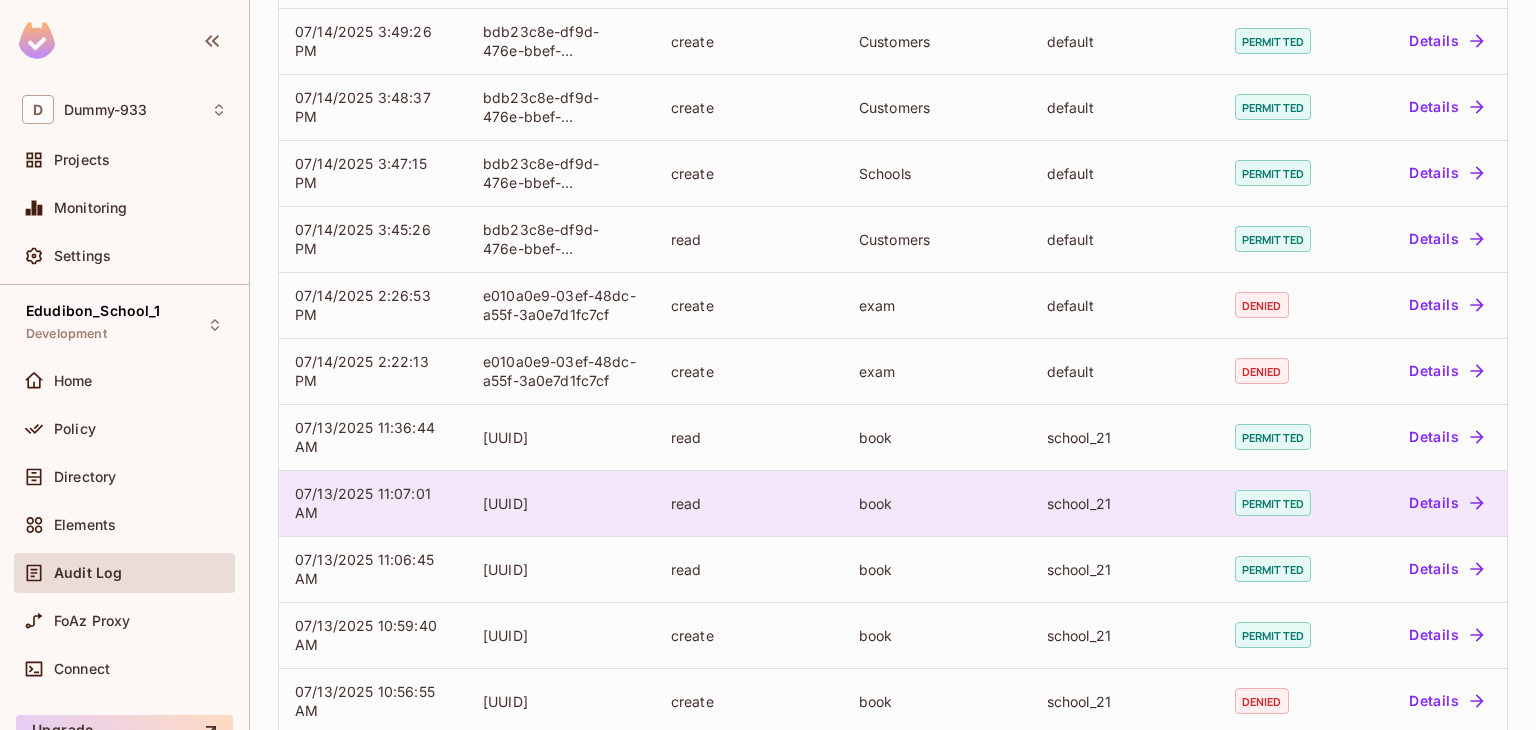 scroll, scrollTop: 588, scrollLeft: 0, axis: vertical 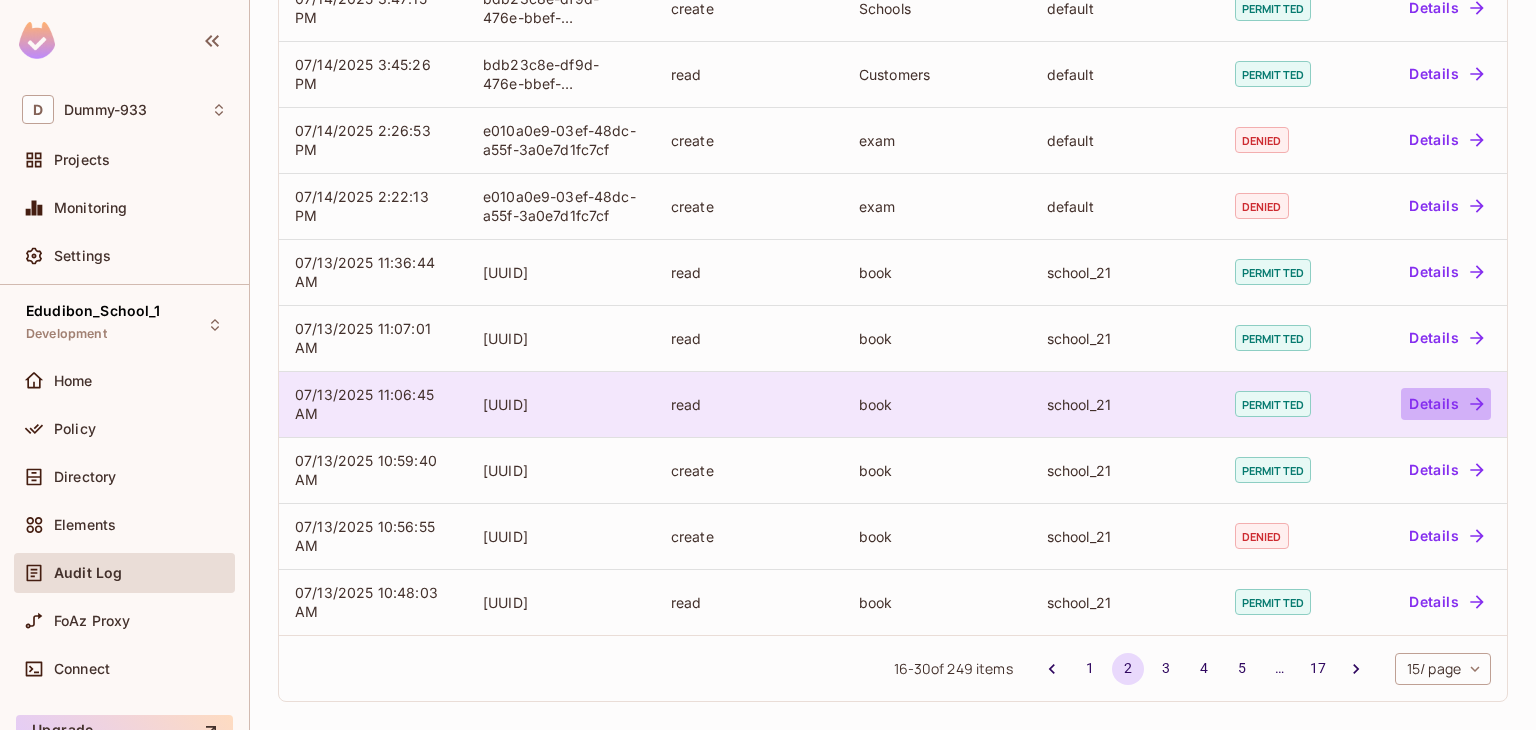 click on "Details" at bounding box center (1446, 404) 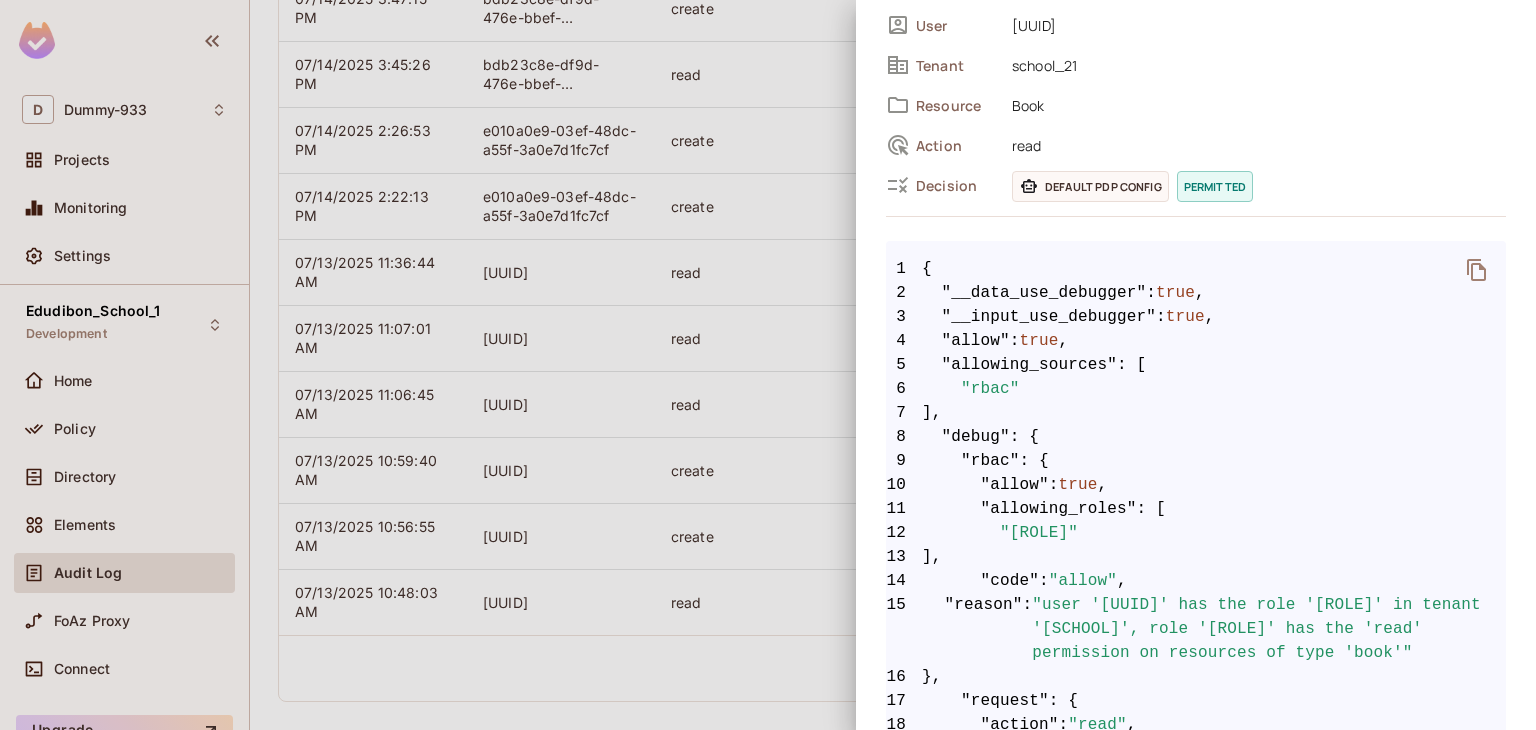 scroll, scrollTop: 0, scrollLeft: 0, axis: both 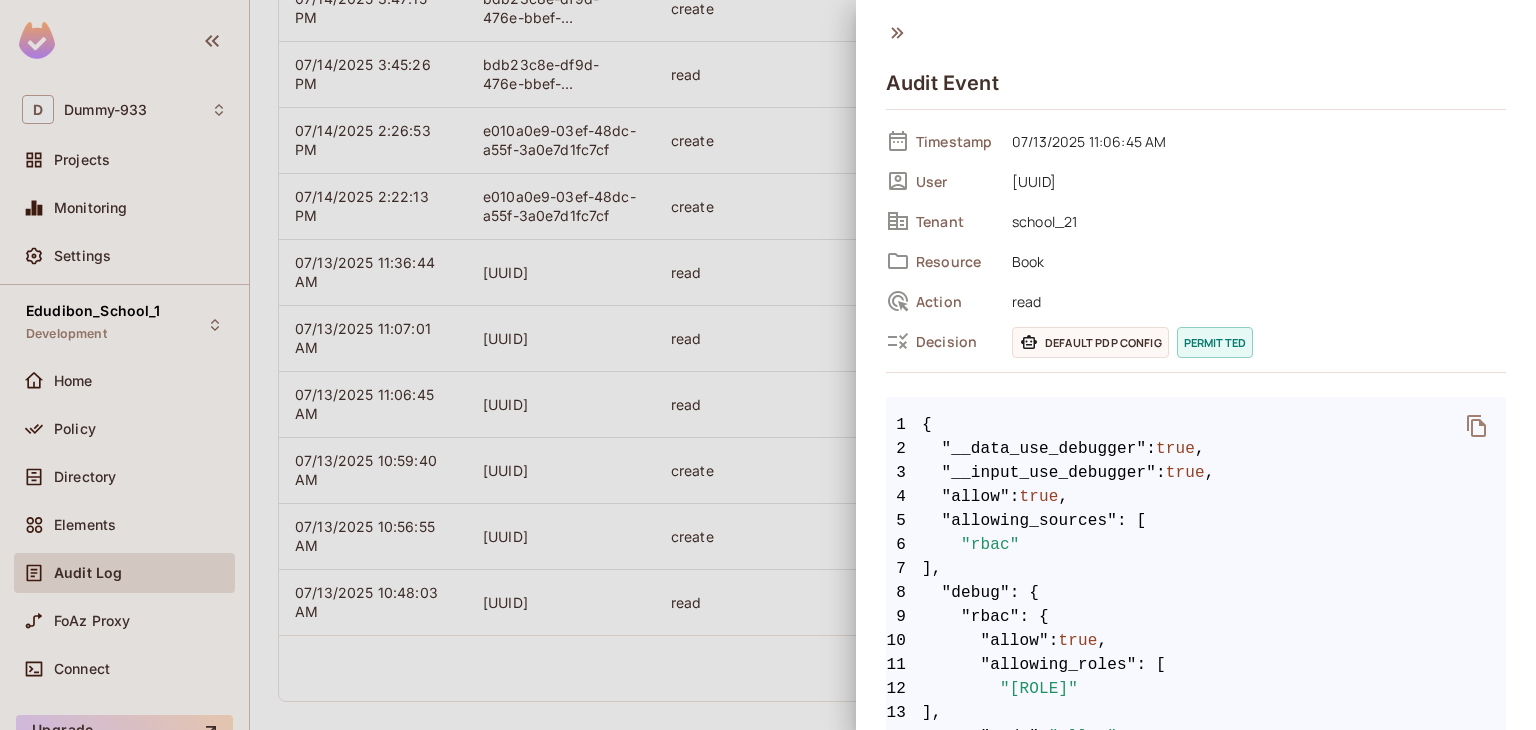 click at bounding box center [1477, 426] 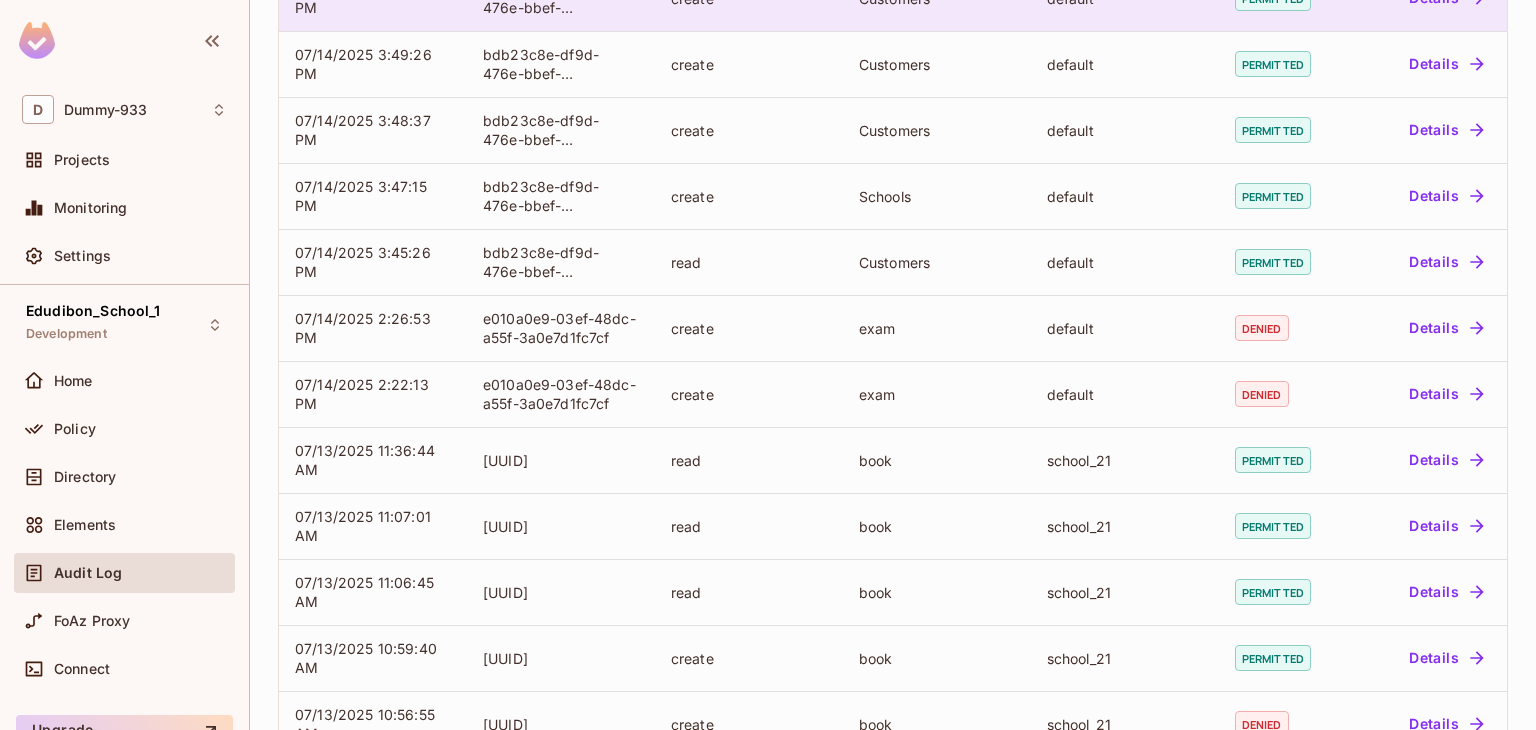 scroll, scrollTop: 588, scrollLeft: 0, axis: vertical 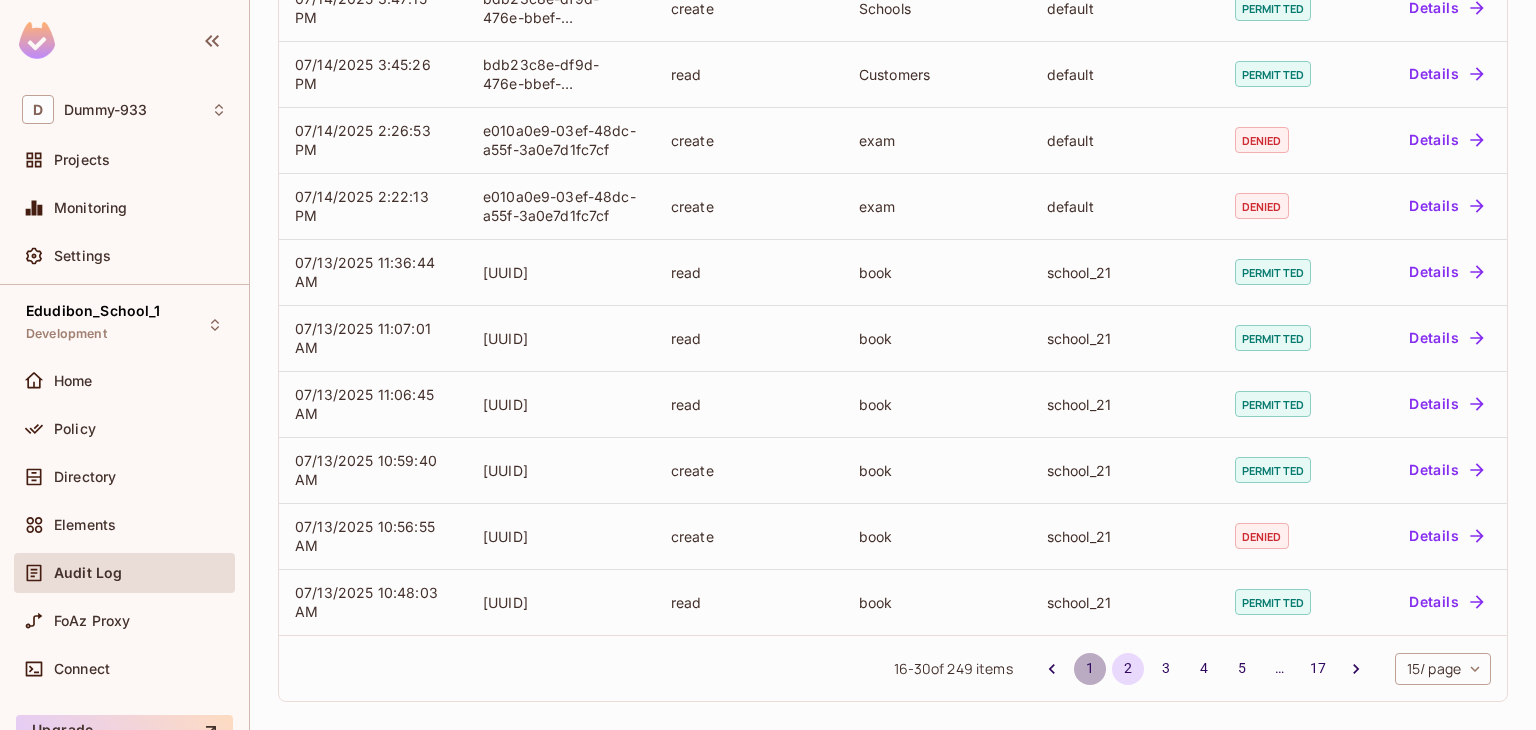 click on "1" at bounding box center (1090, 669) 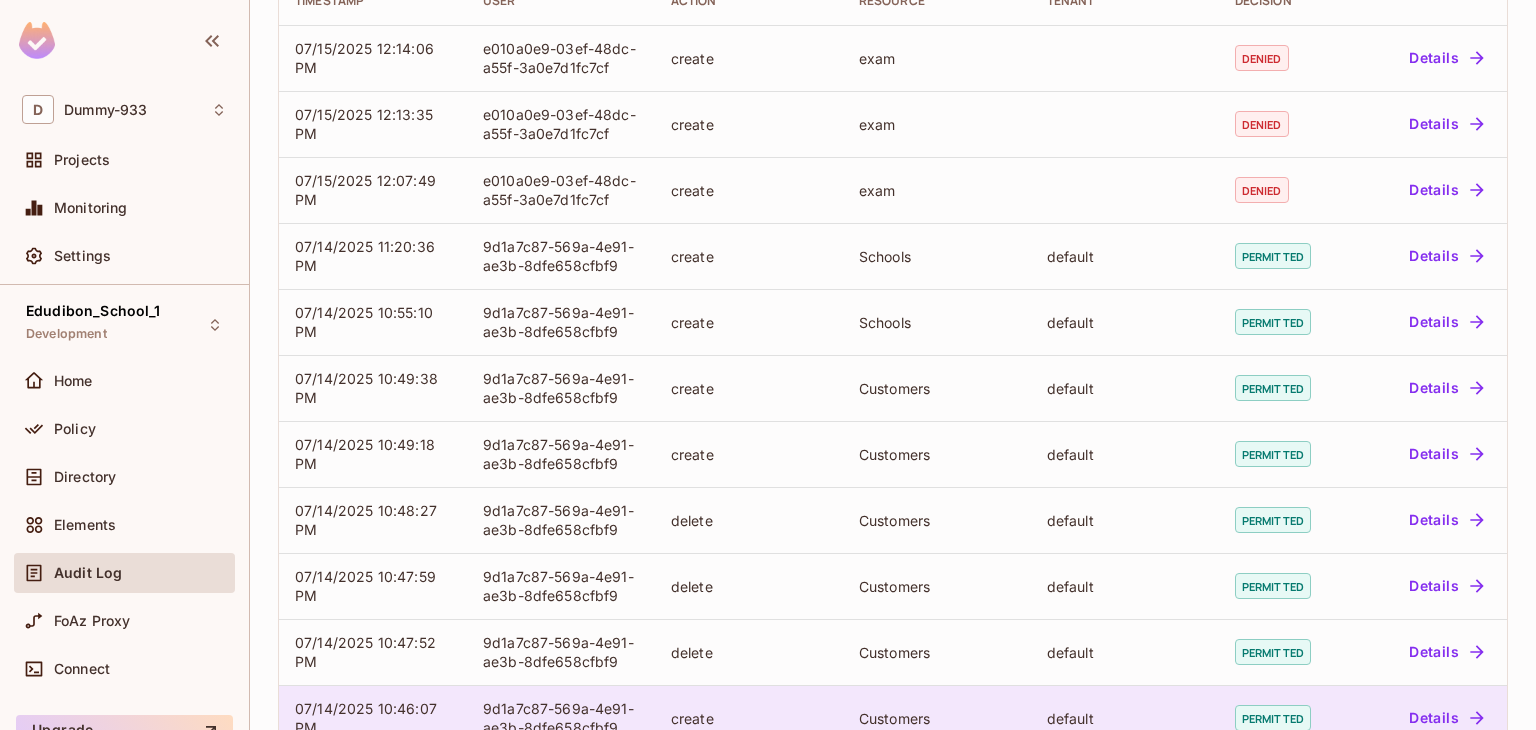 scroll, scrollTop: 0, scrollLeft: 0, axis: both 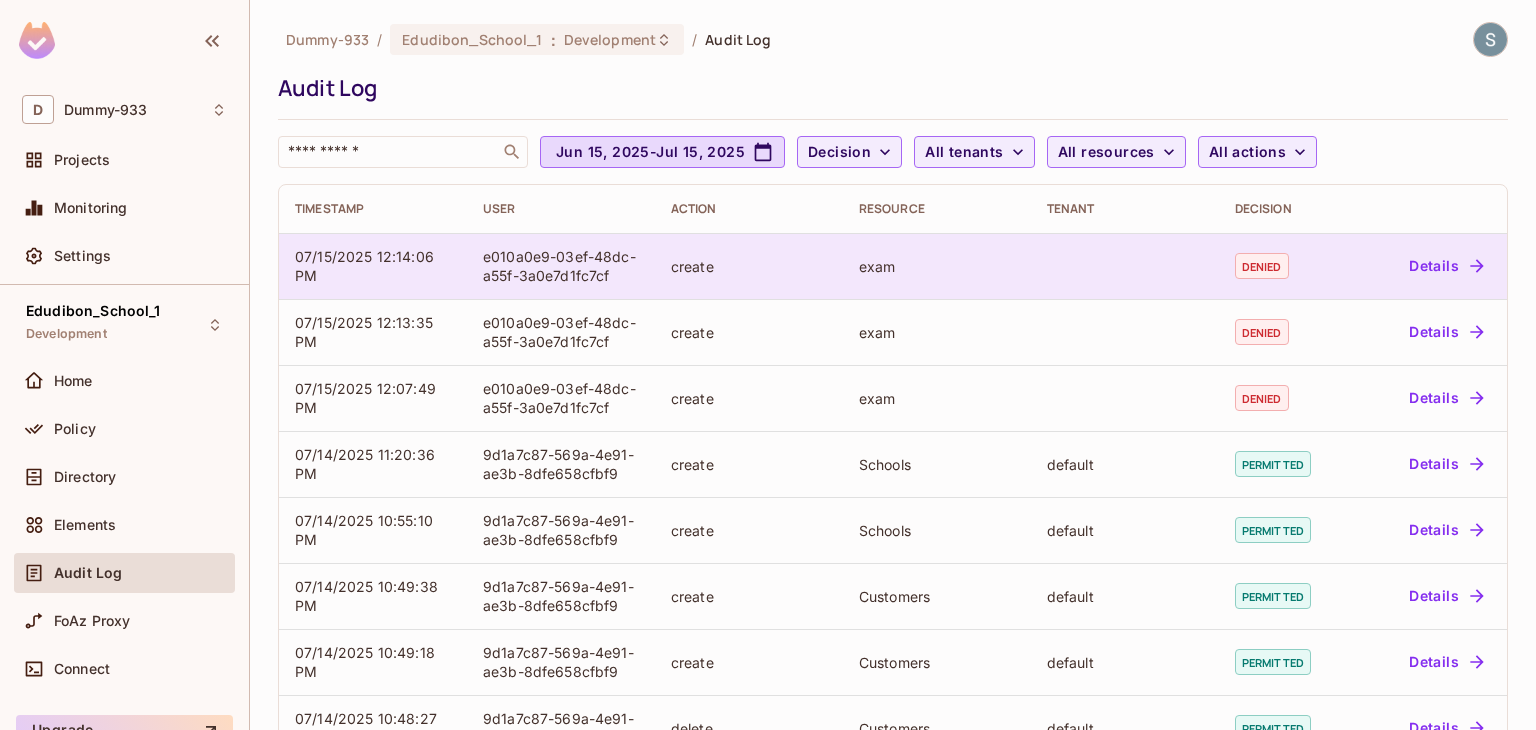 click 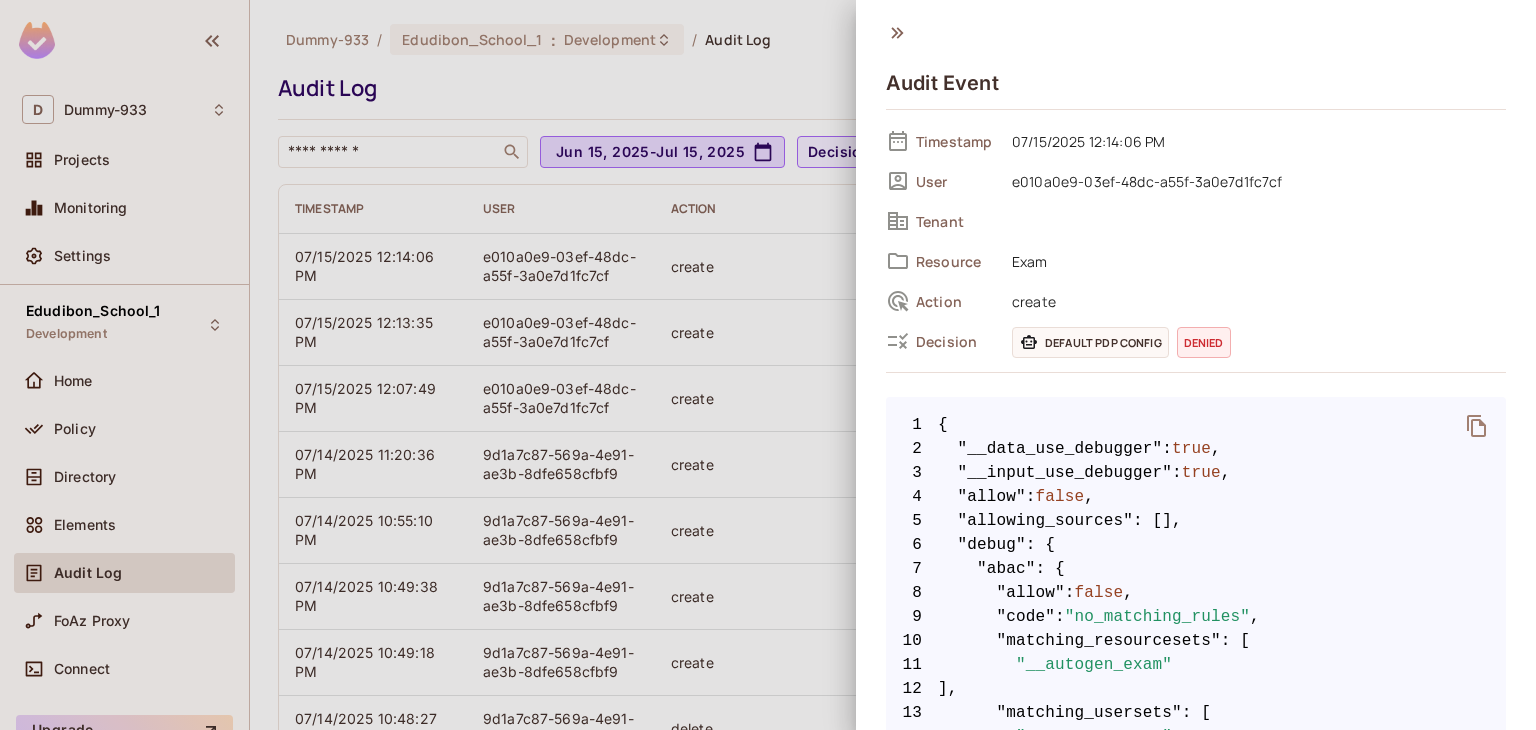 click 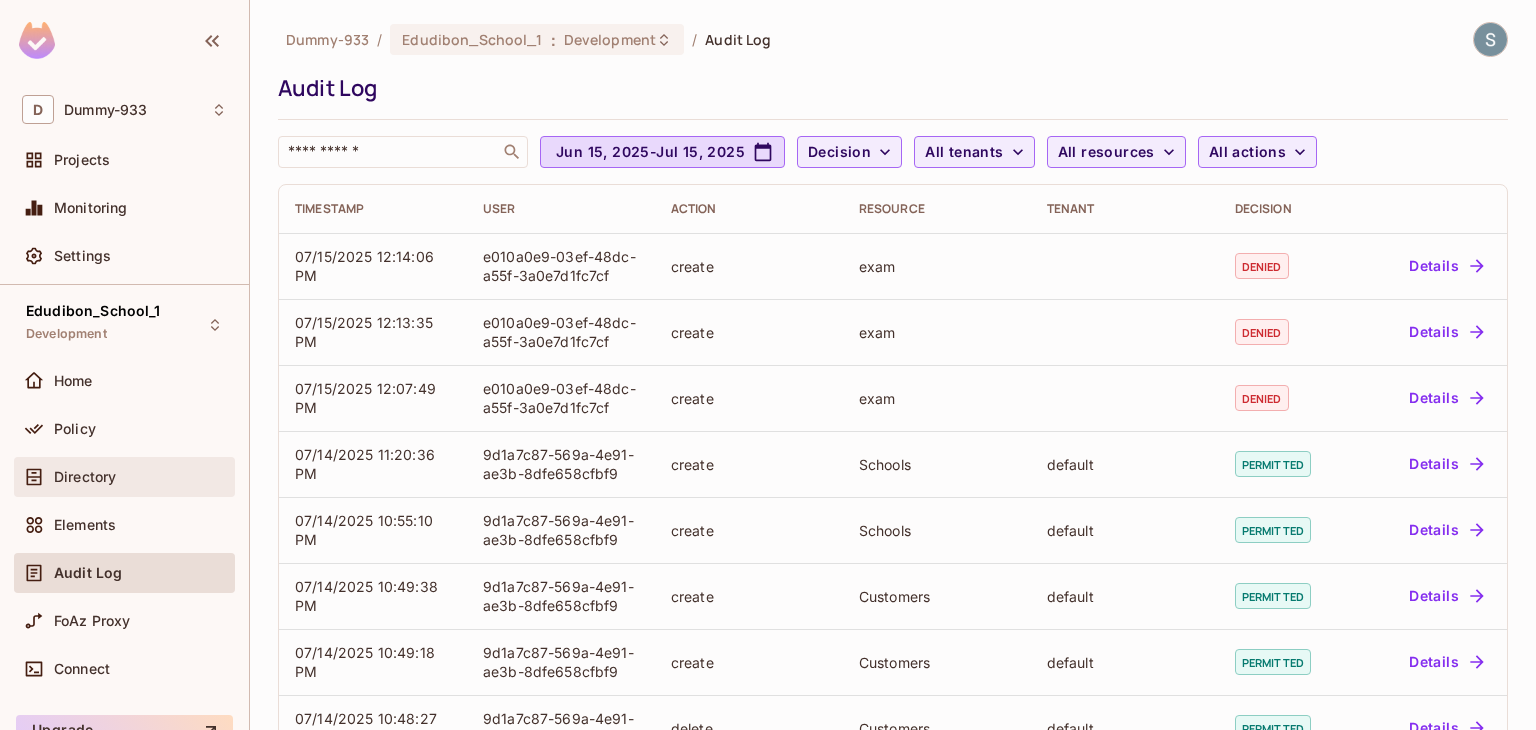 click on "Directory" at bounding box center [140, 477] 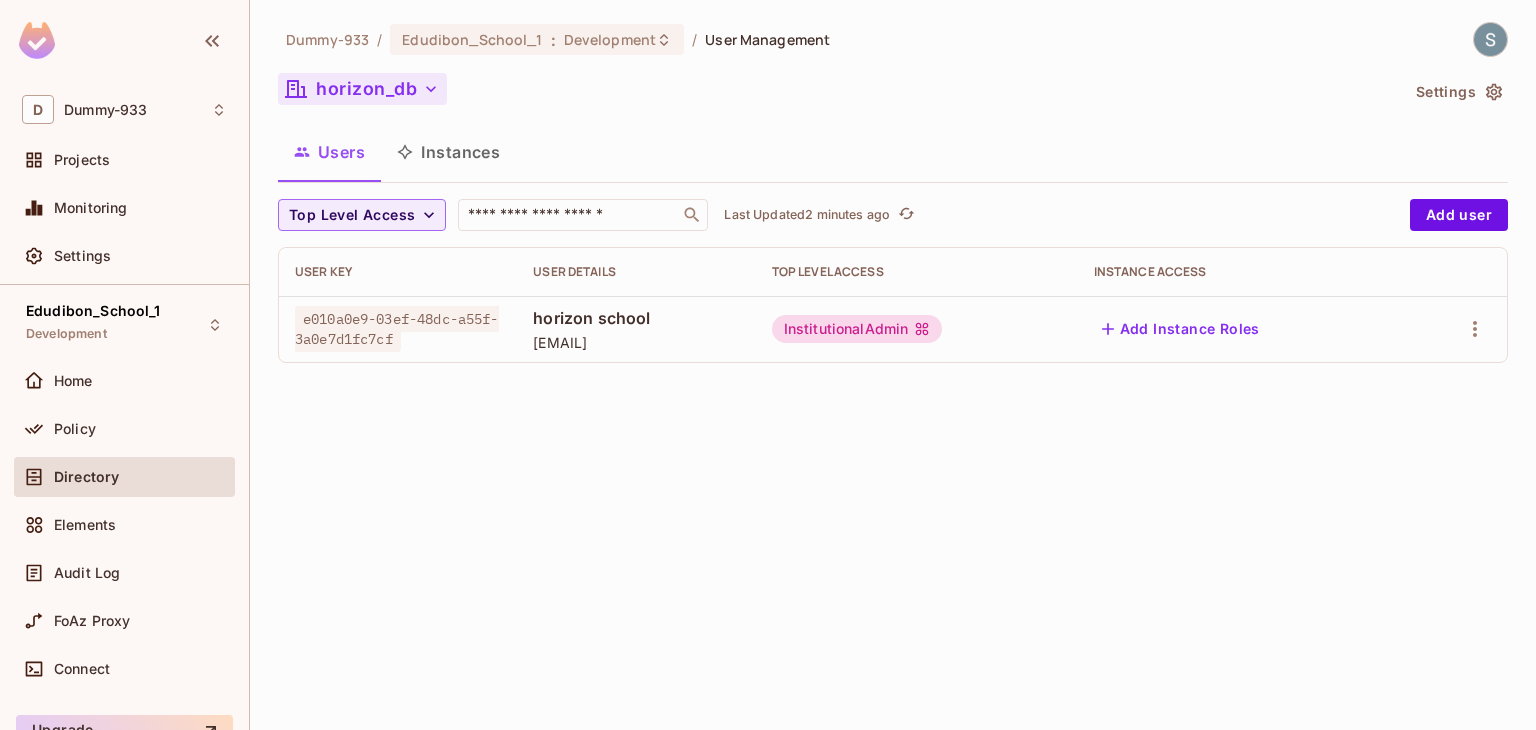 click on "horizon_db" at bounding box center [362, 89] 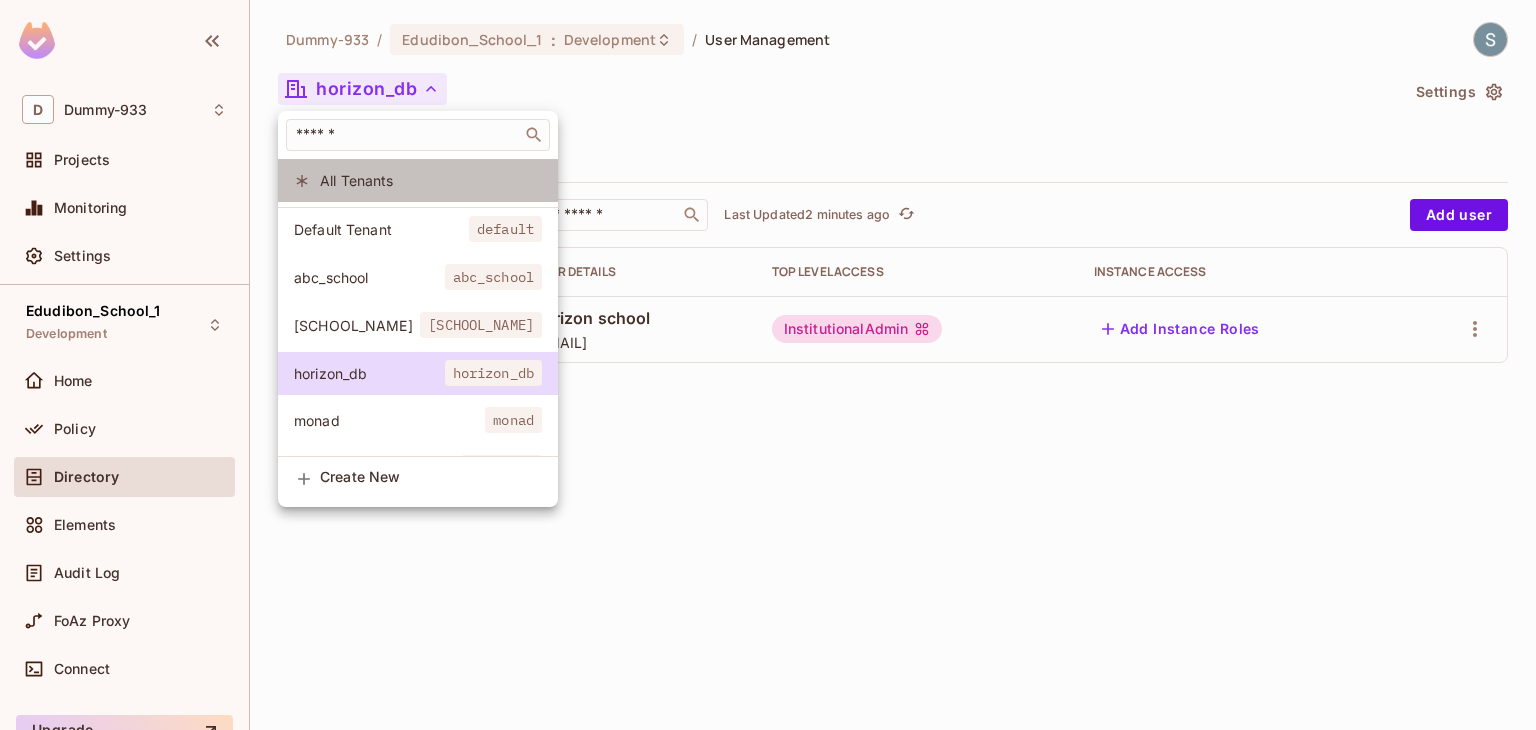 click on "All Tenants" at bounding box center [418, 180] 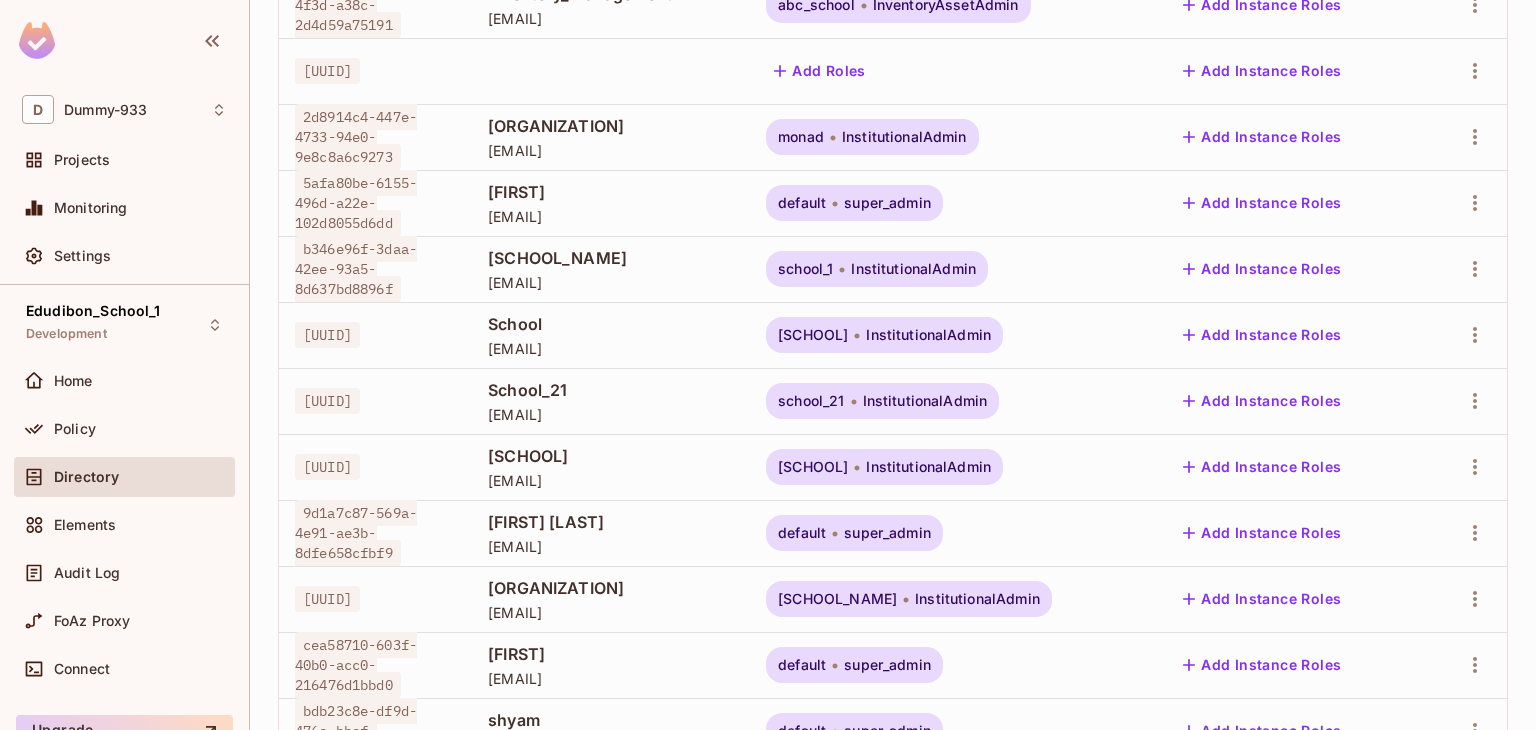 scroll, scrollTop: 667, scrollLeft: 0, axis: vertical 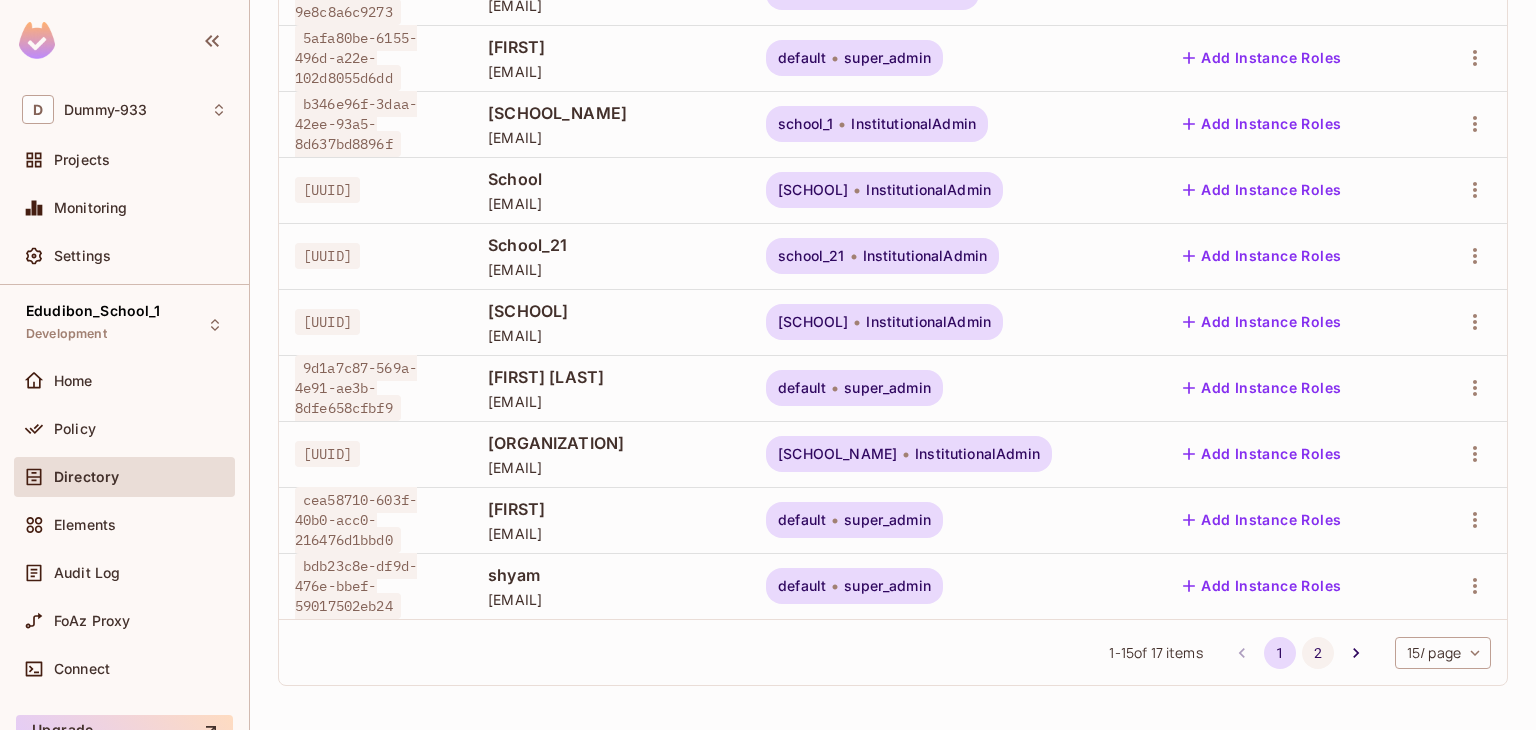 click on "2" at bounding box center (1318, 653) 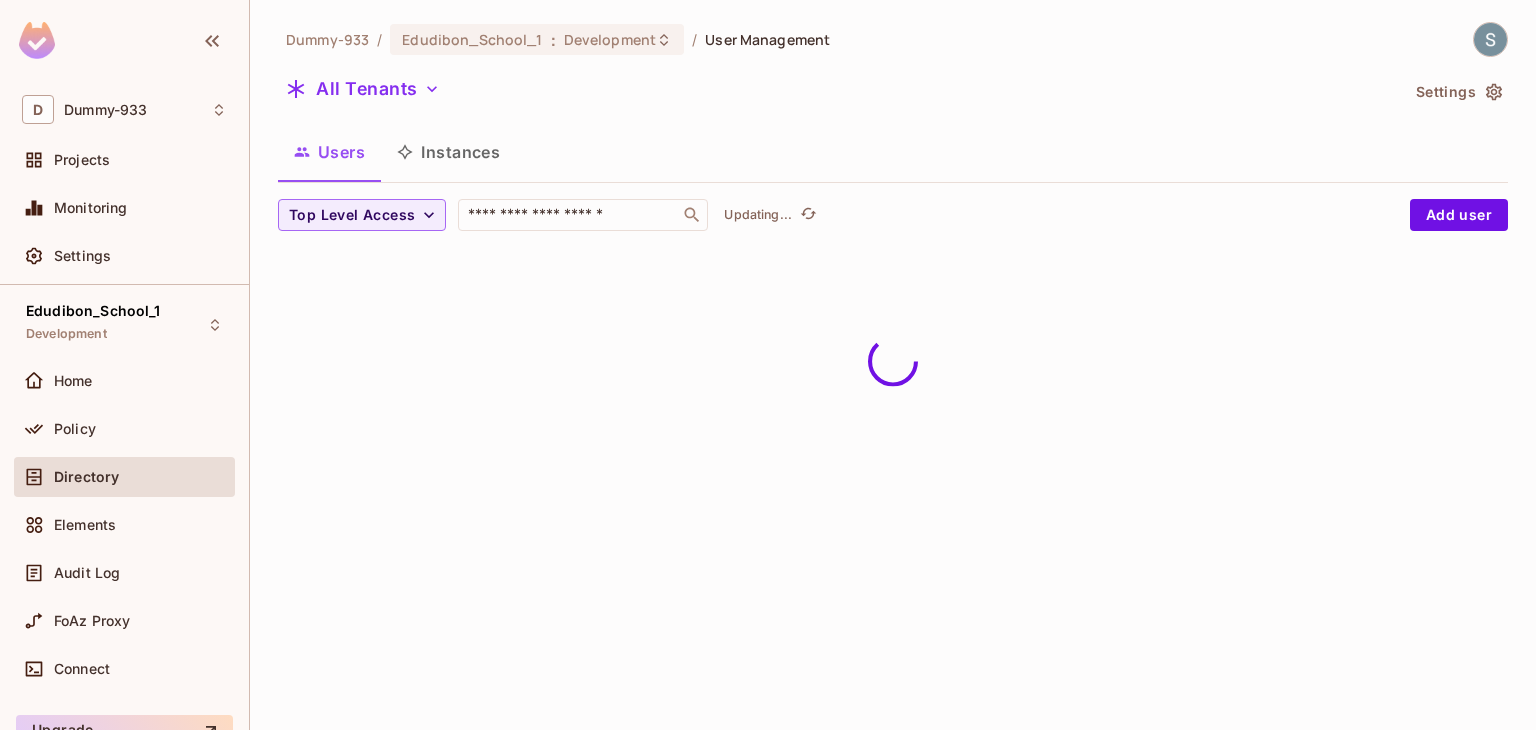 scroll, scrollTop: 0, scrollLeft: 0, axis: both 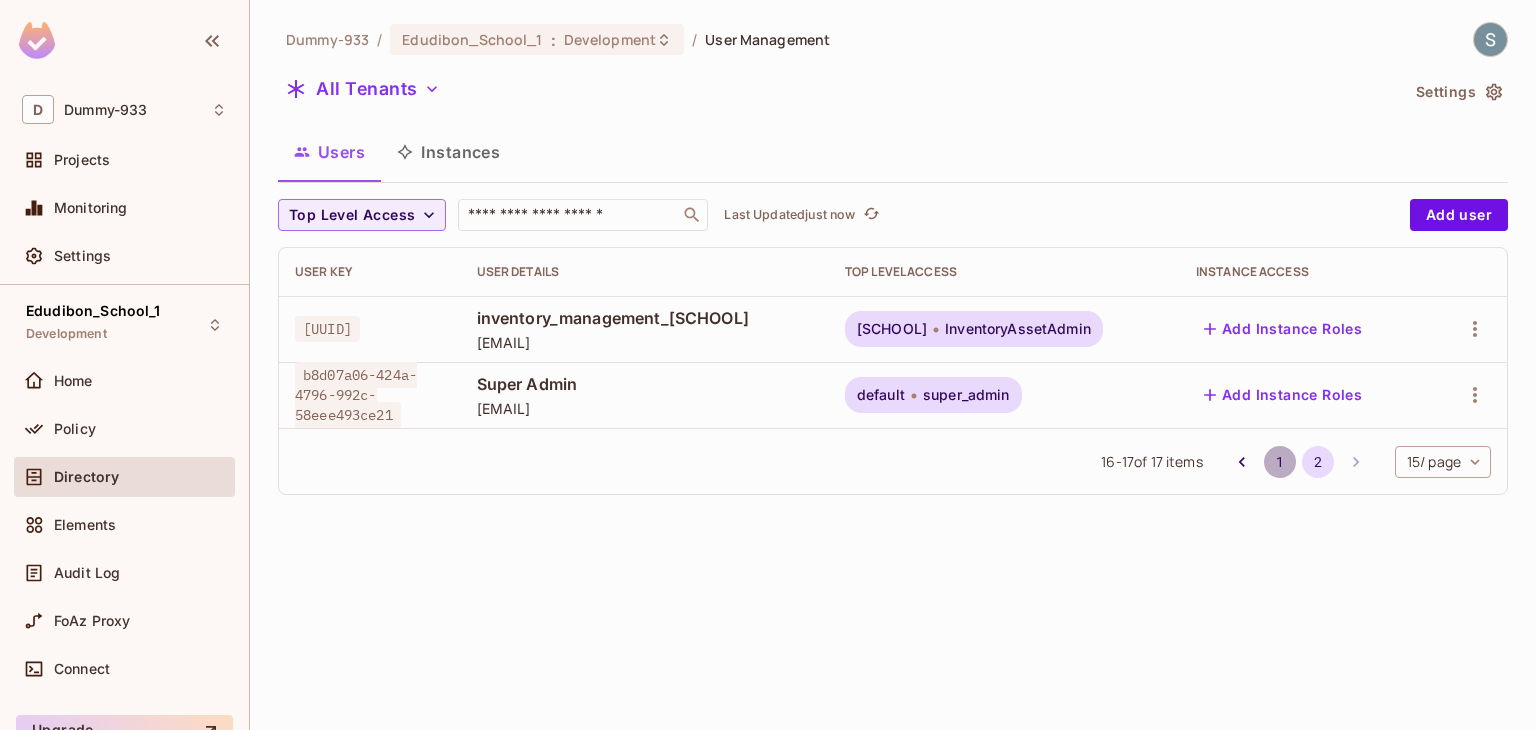 click on "1" at bounding box center [1280, 462] 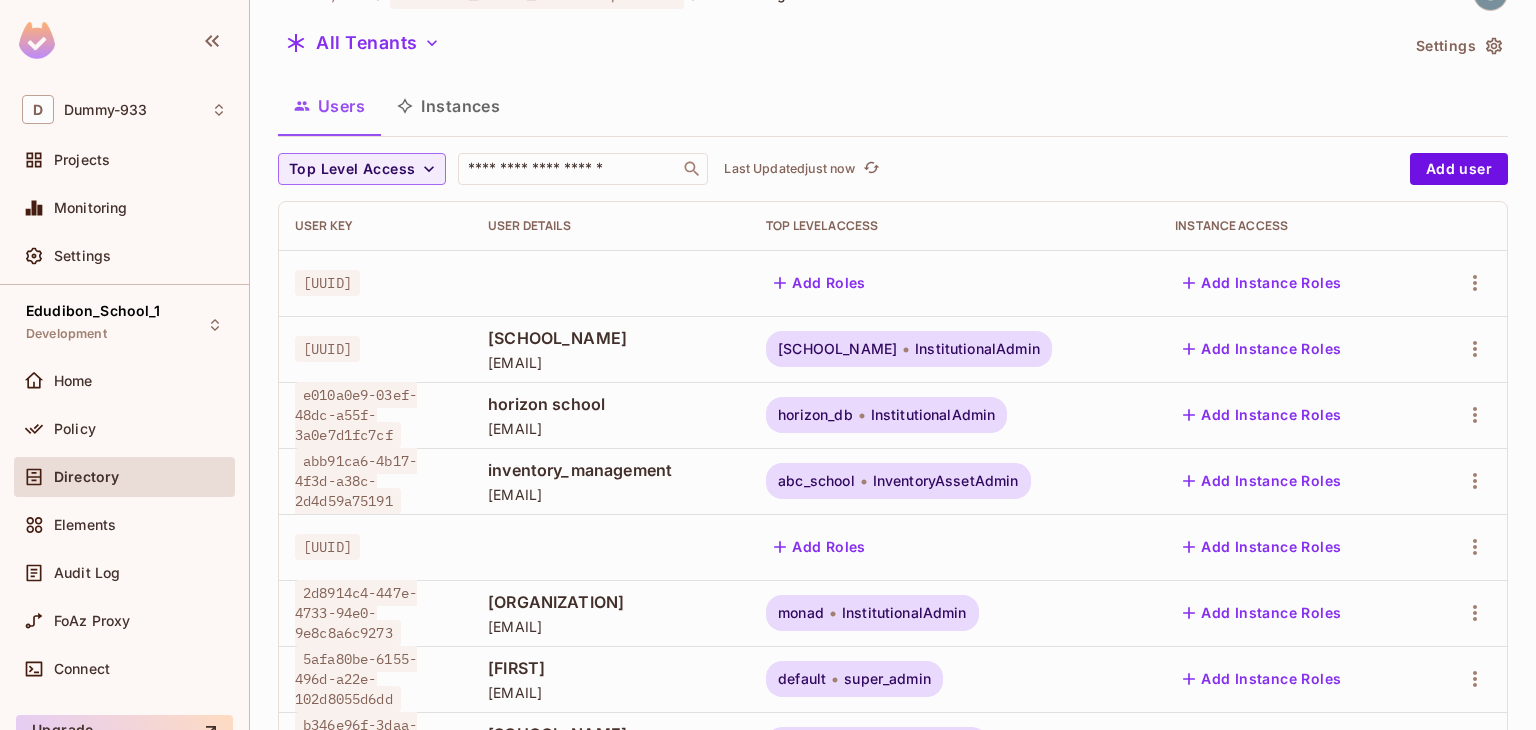 scroll, scrollTop: 50, scrollLeft: 0, axis: vertical 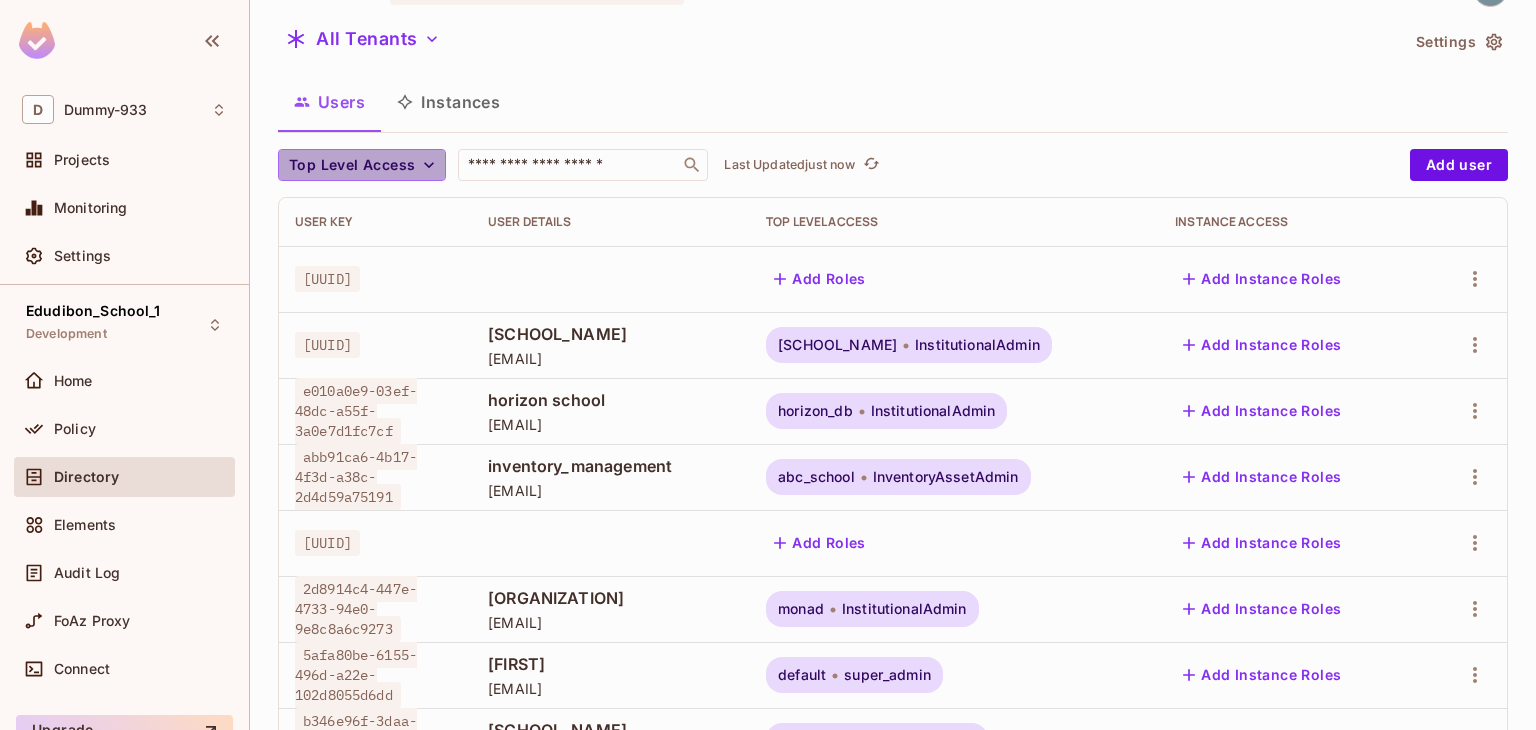 click on "Top Level Access" at bounding box center [352, 165] 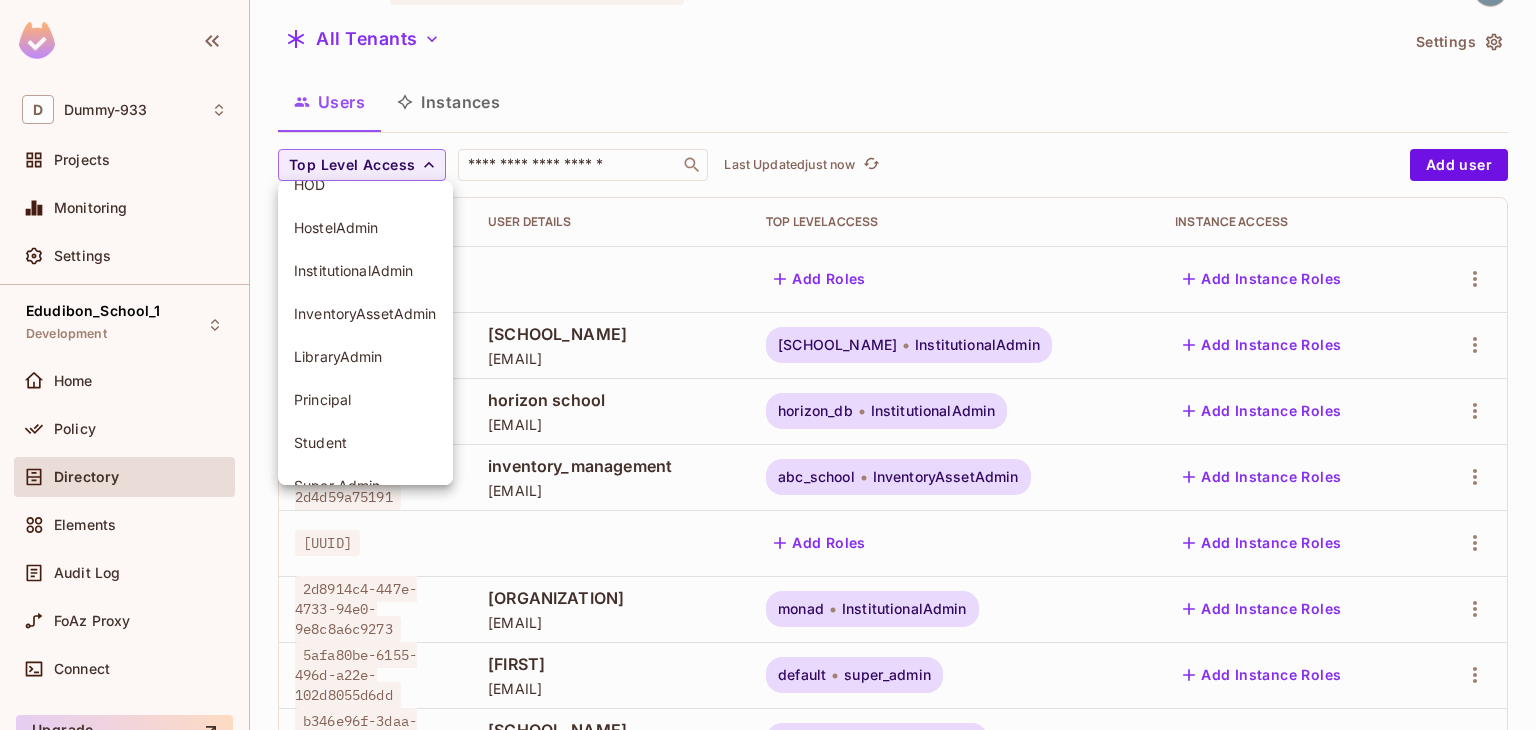 scroll, scrollTop: 156, scrollLeft: 0, axis: vertical 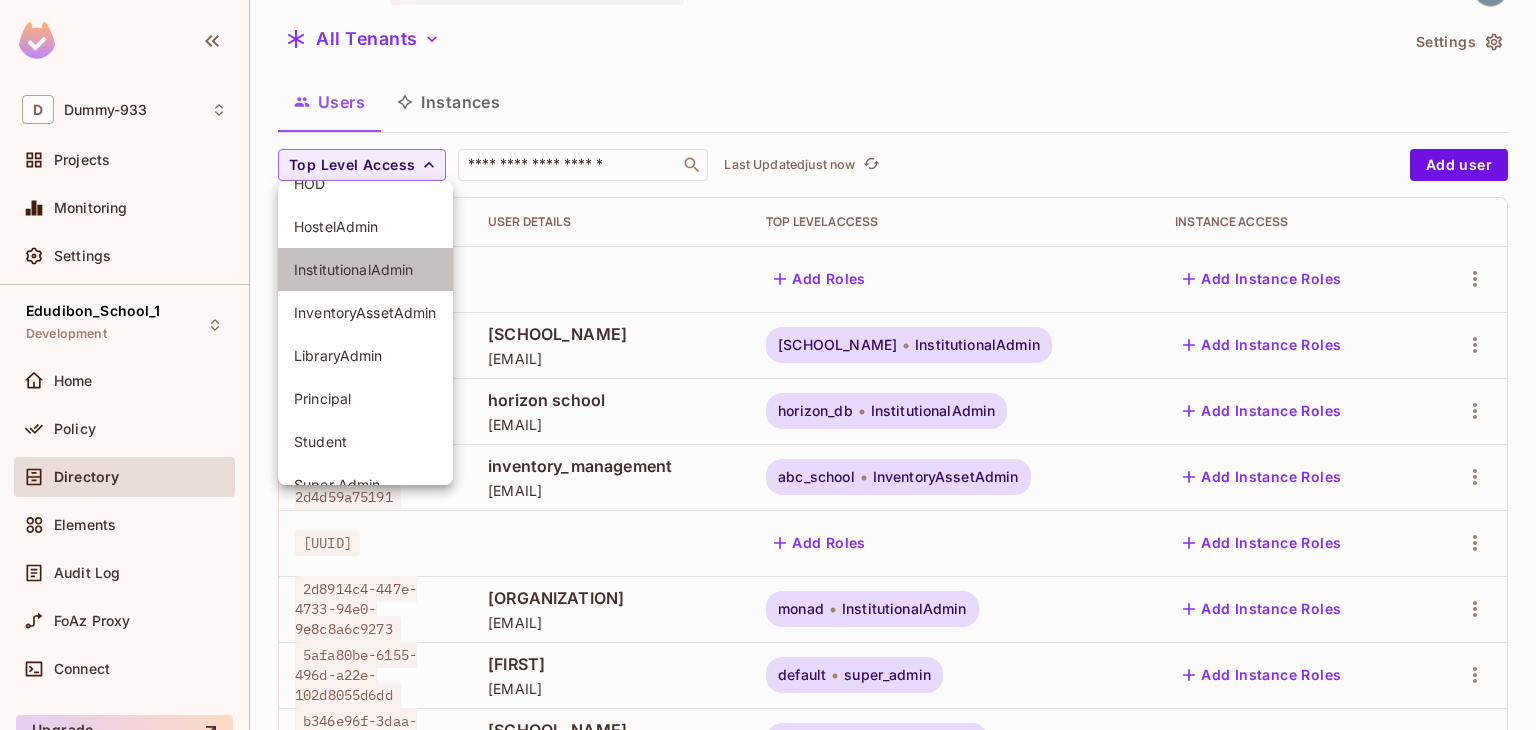 click on "InstitutionalAdmin" at bounding box center [365, 269] 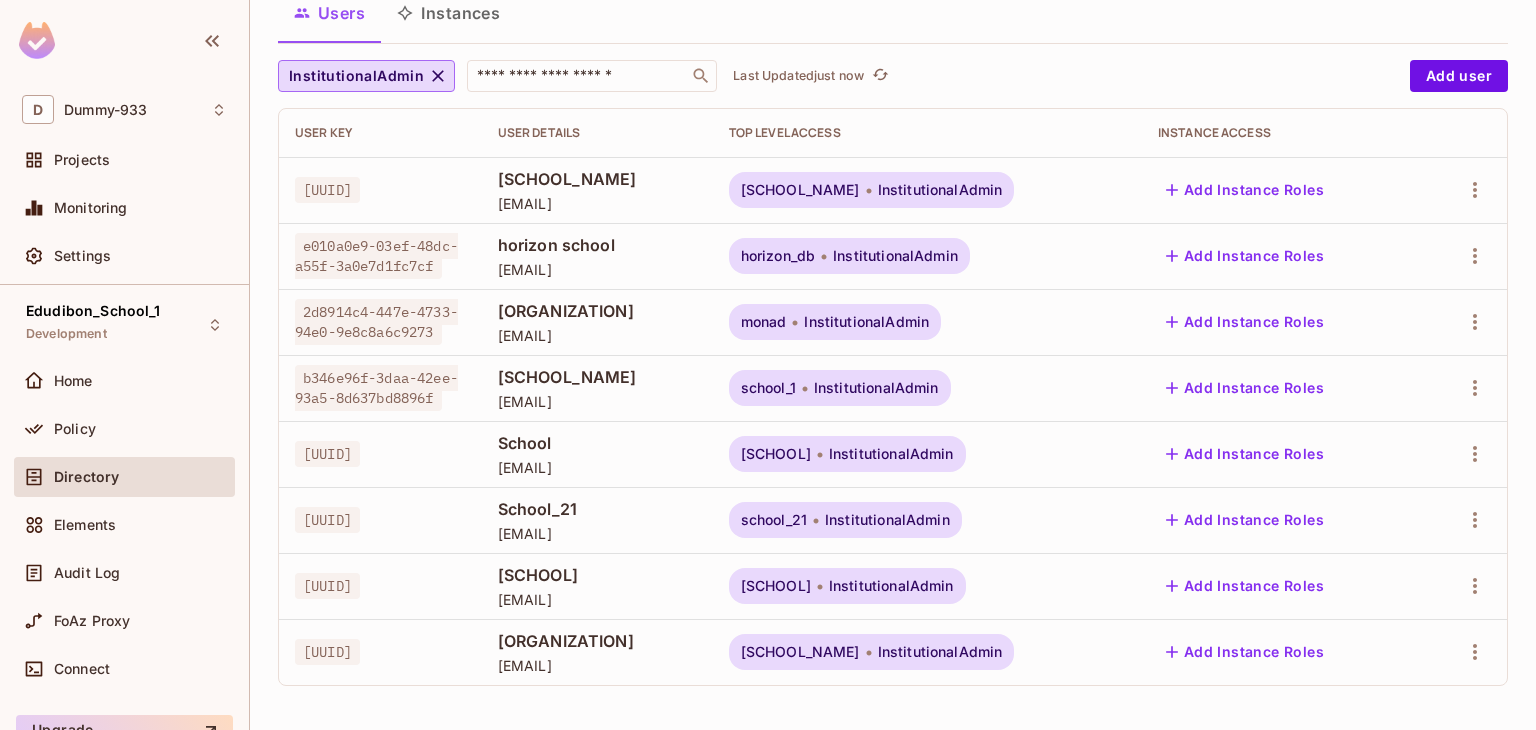 scroll, scrollTop: 0, scrollLeft: 0, axis: both 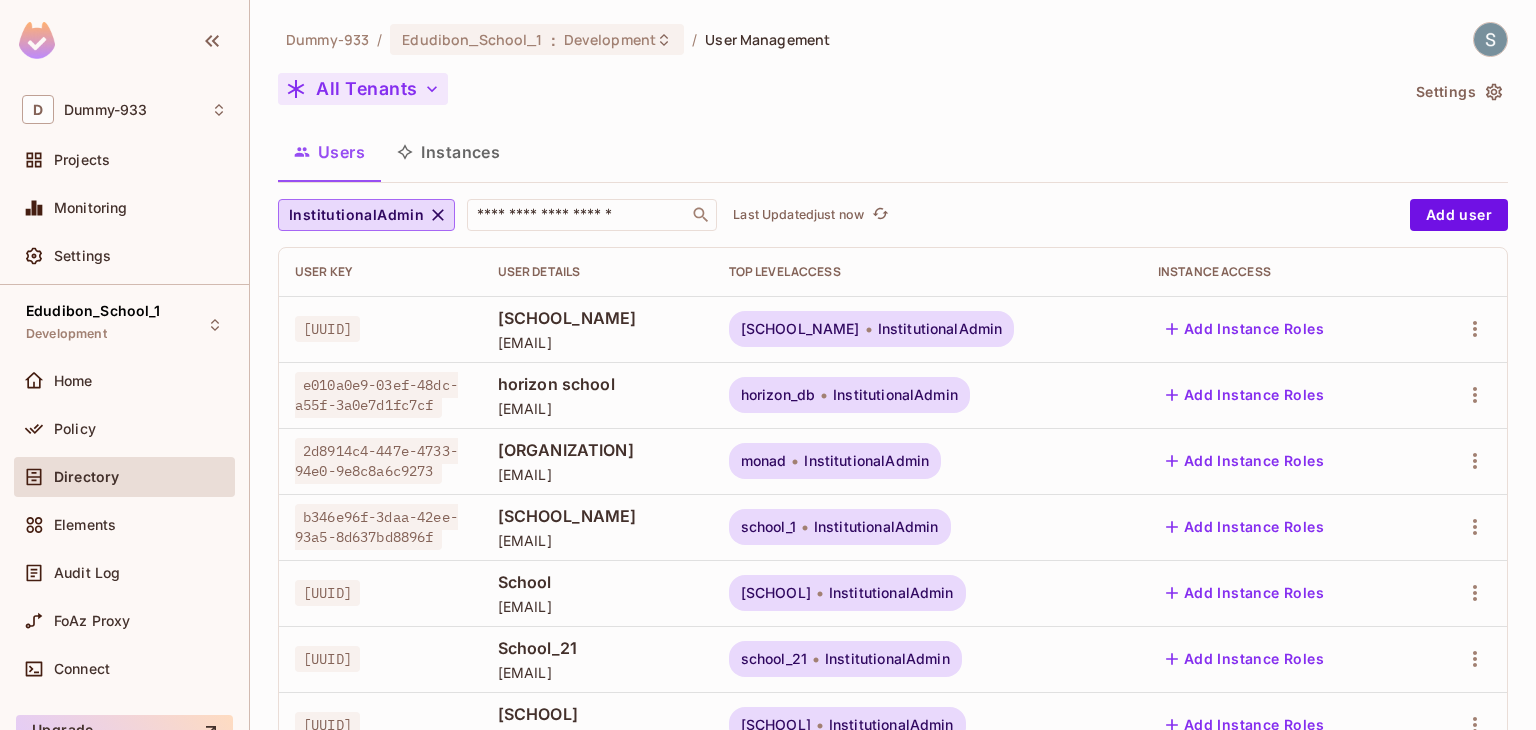 click on "All Tenants" at bounding box center [363, 89] 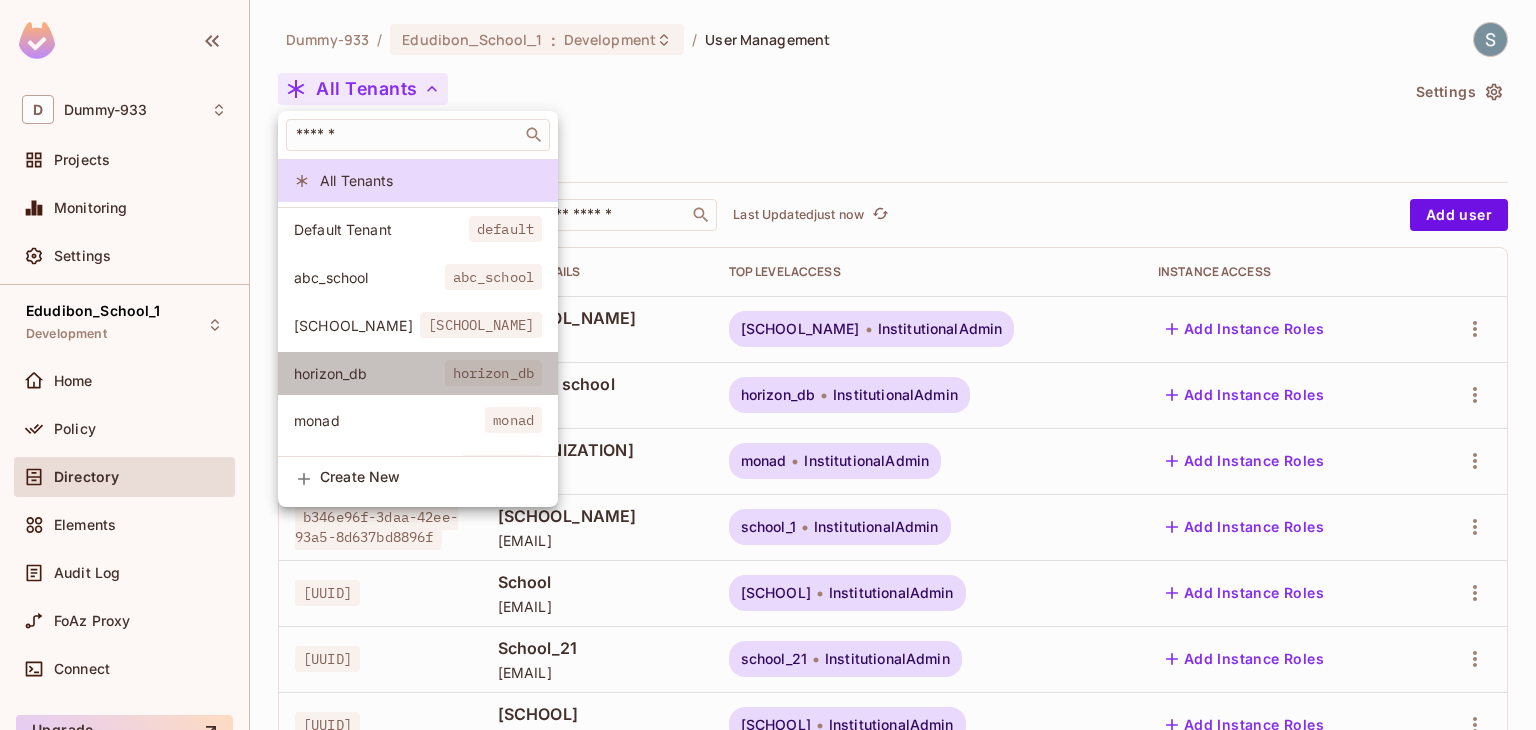 click on "horizon_db" at bounding box center [369, 373] 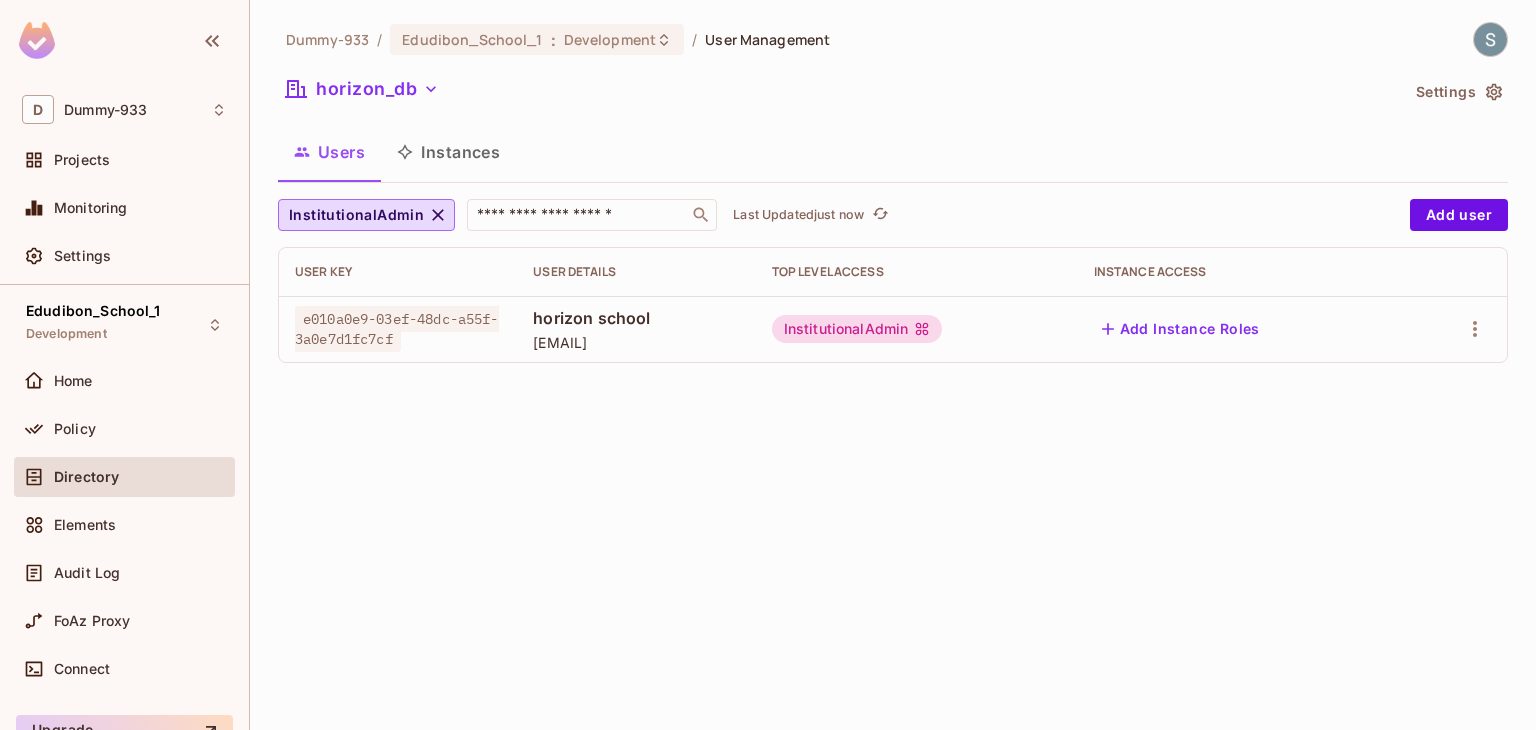 click on "Instances" at bounding box center (448, 152) 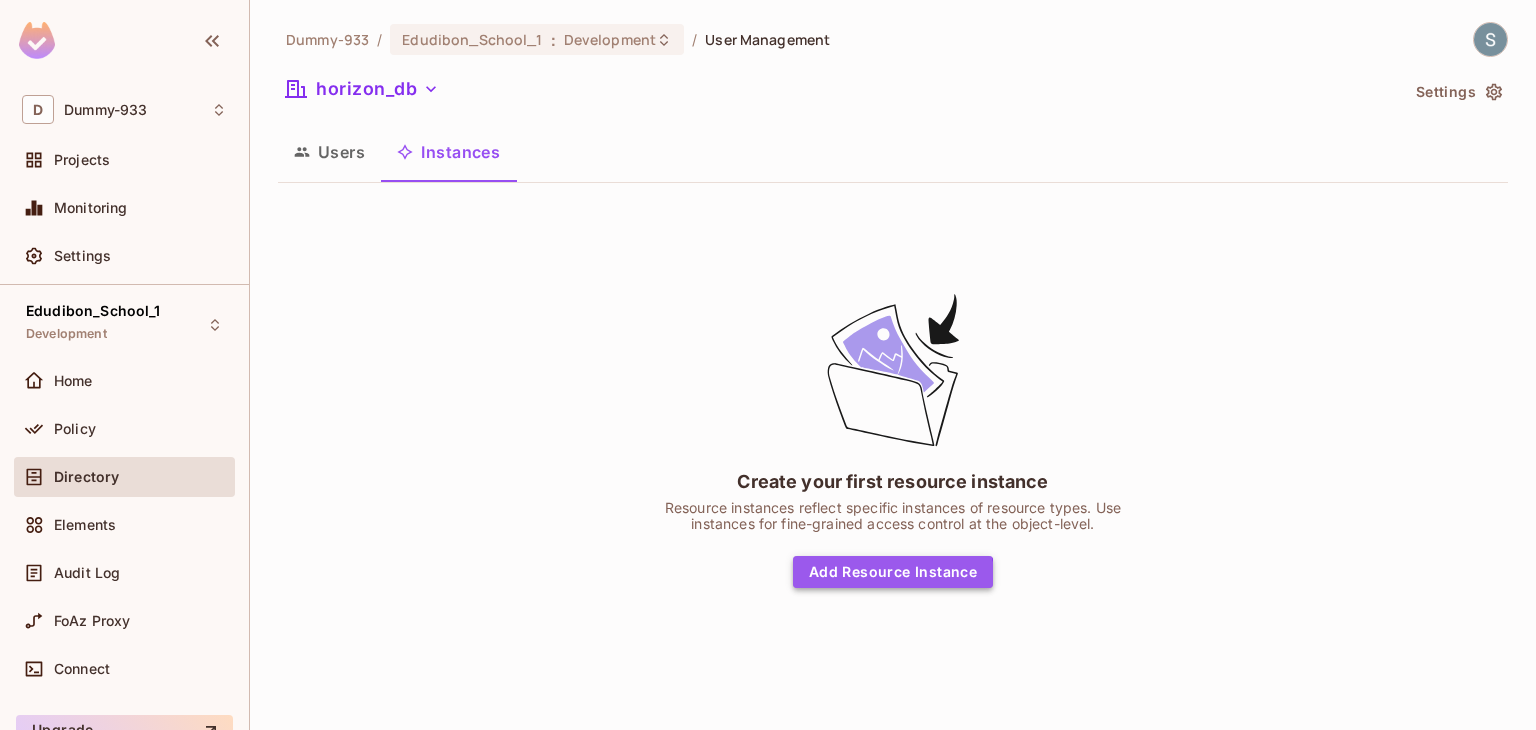 click on "Add Resource Instance" at bounding box center [893, 572] 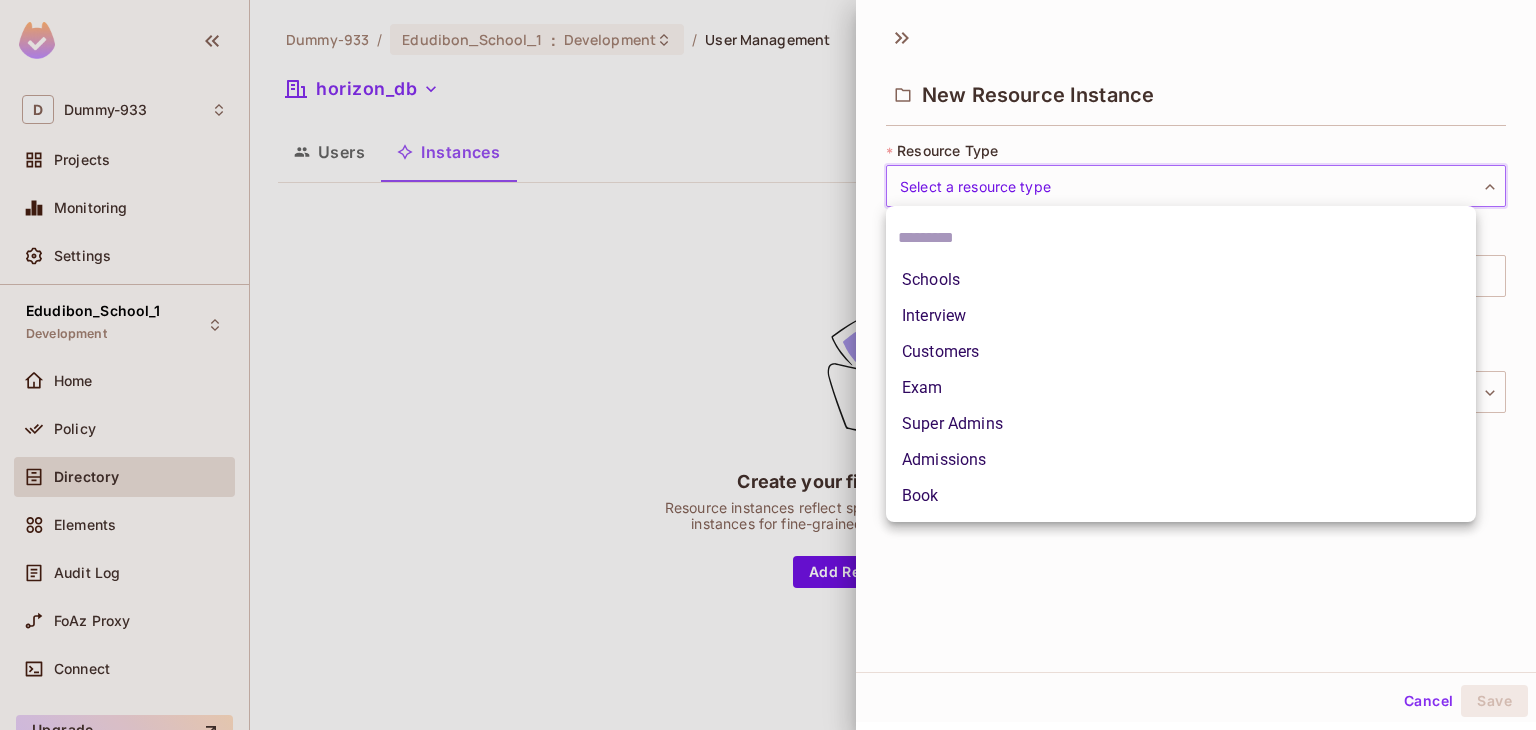 click on "D [ORGANIZATION] Projects Monitoring Settings [SCHOOL_NAME] Development Home Policy Directory Elements Audit Log FoAz Proxy Connect Upgrade Help & Updates D [ORGANIZATION] / [SCHOOL_NAME] : Development / User Management [TENANT] Settings Users Instances Create your first resource instance Resource instances reflect specific instances of resource types. Use instances for fine-grained access control at the object-level. Add Resource Instance
New Resource Instance * Resource Type Select a resource type ​ Select a resource type * Instance Key ​ Uniquely identifies a specific resource instance within an environment. * Tenant Select a tenant ​ Select a tenant The tenant that the instance belongs to. Cancel Save Schools Interview Customers Exam Super Admins Admissions Book" at bounding box center [768, 365] 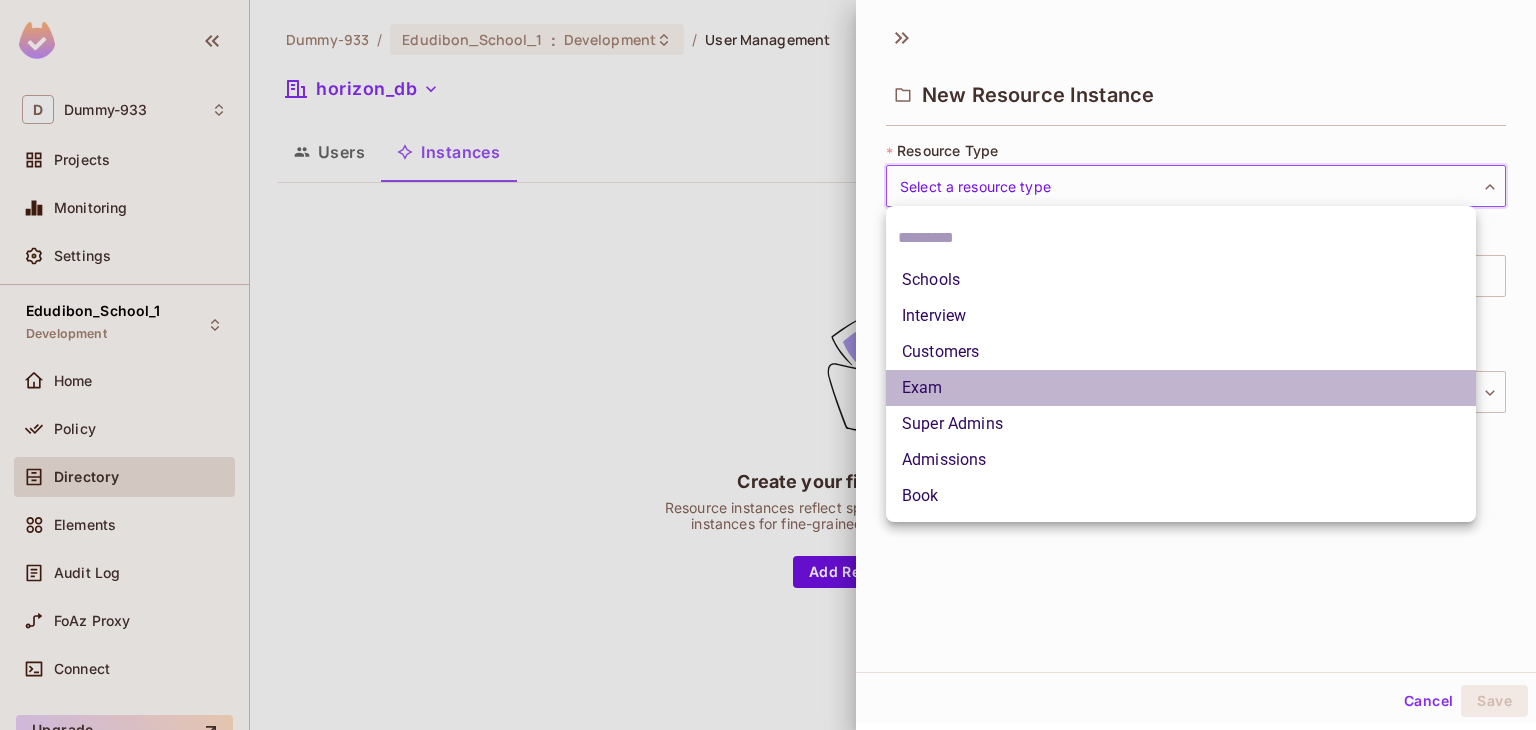 click on "Exam" at bounding box center [1181, 388] 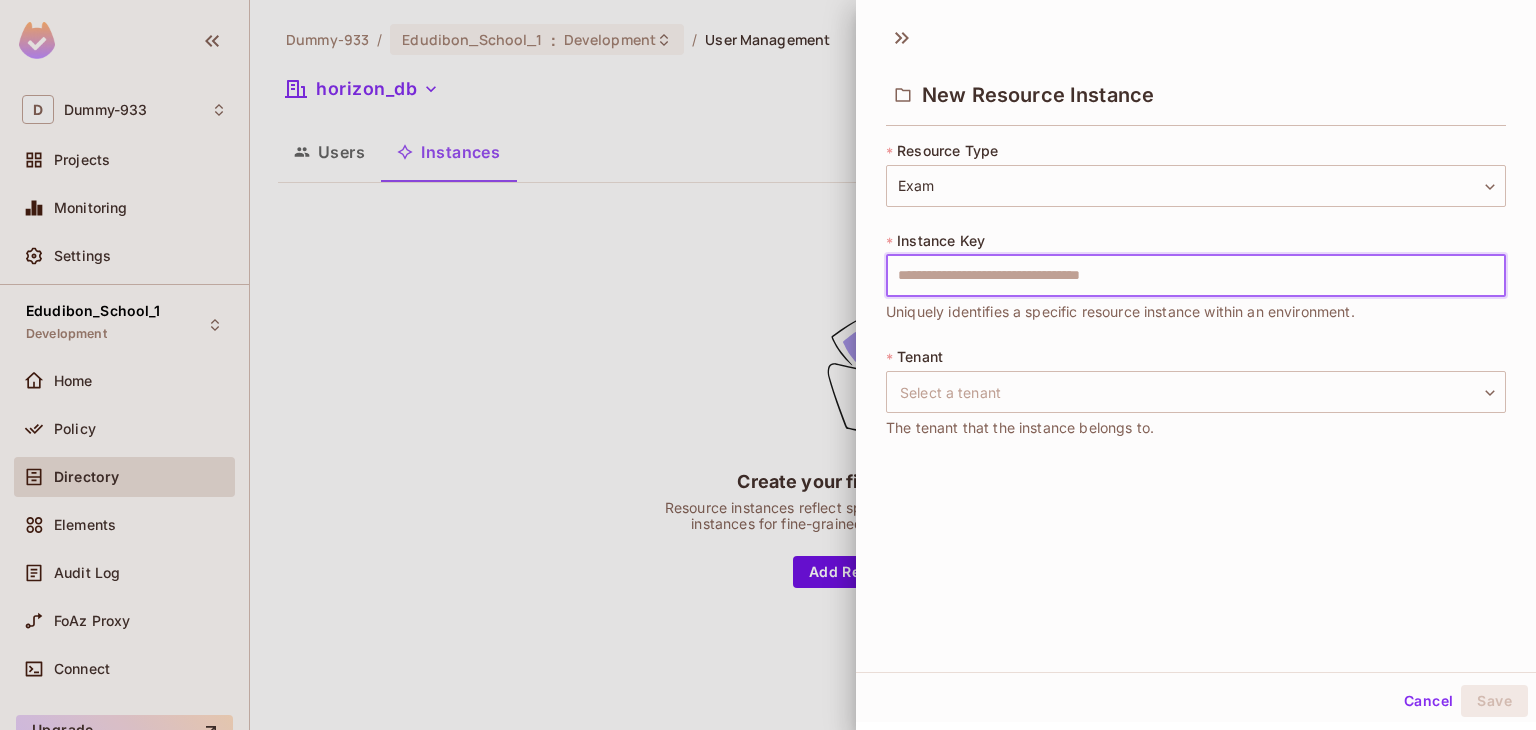 click at bounding box center (1196, 276) 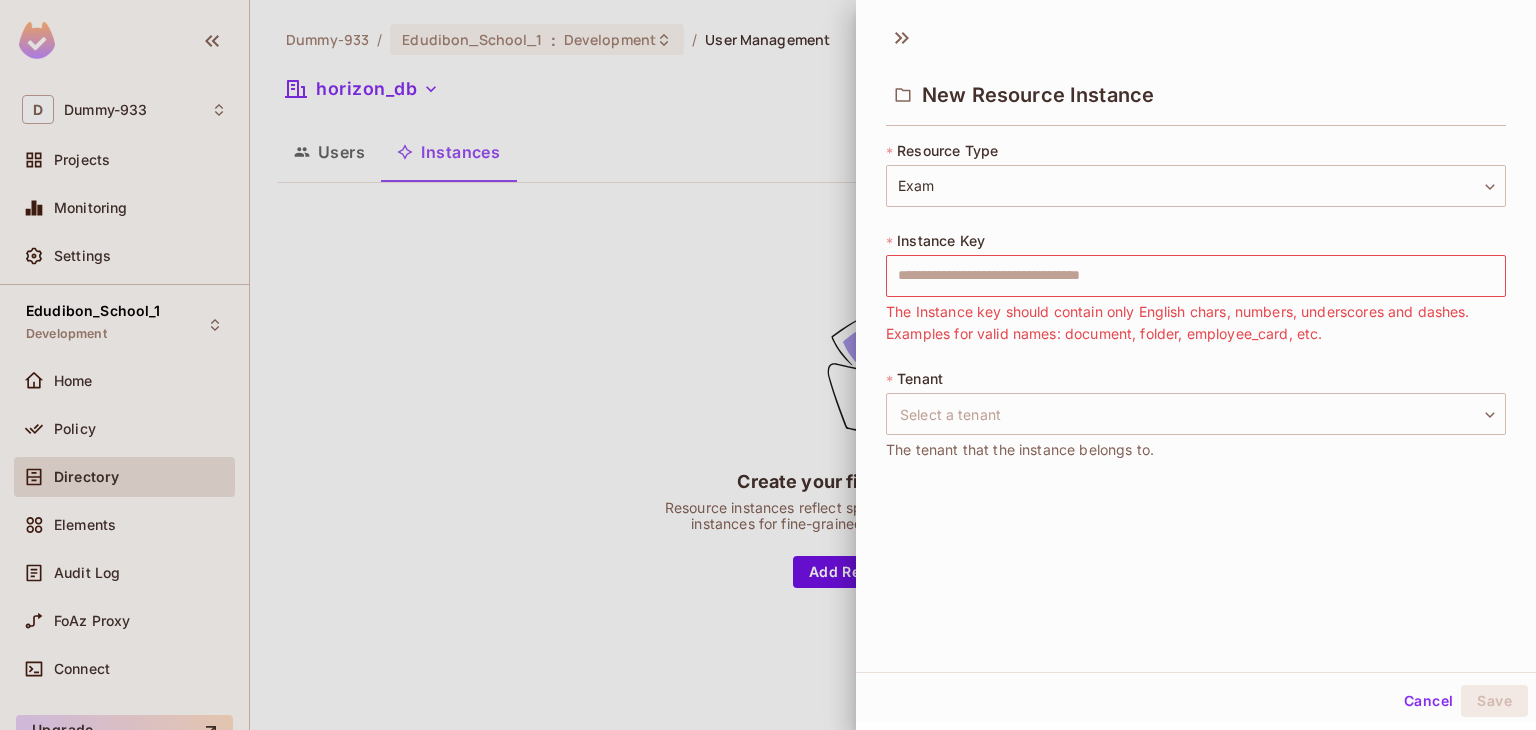 click at bounding box center [768, 365] 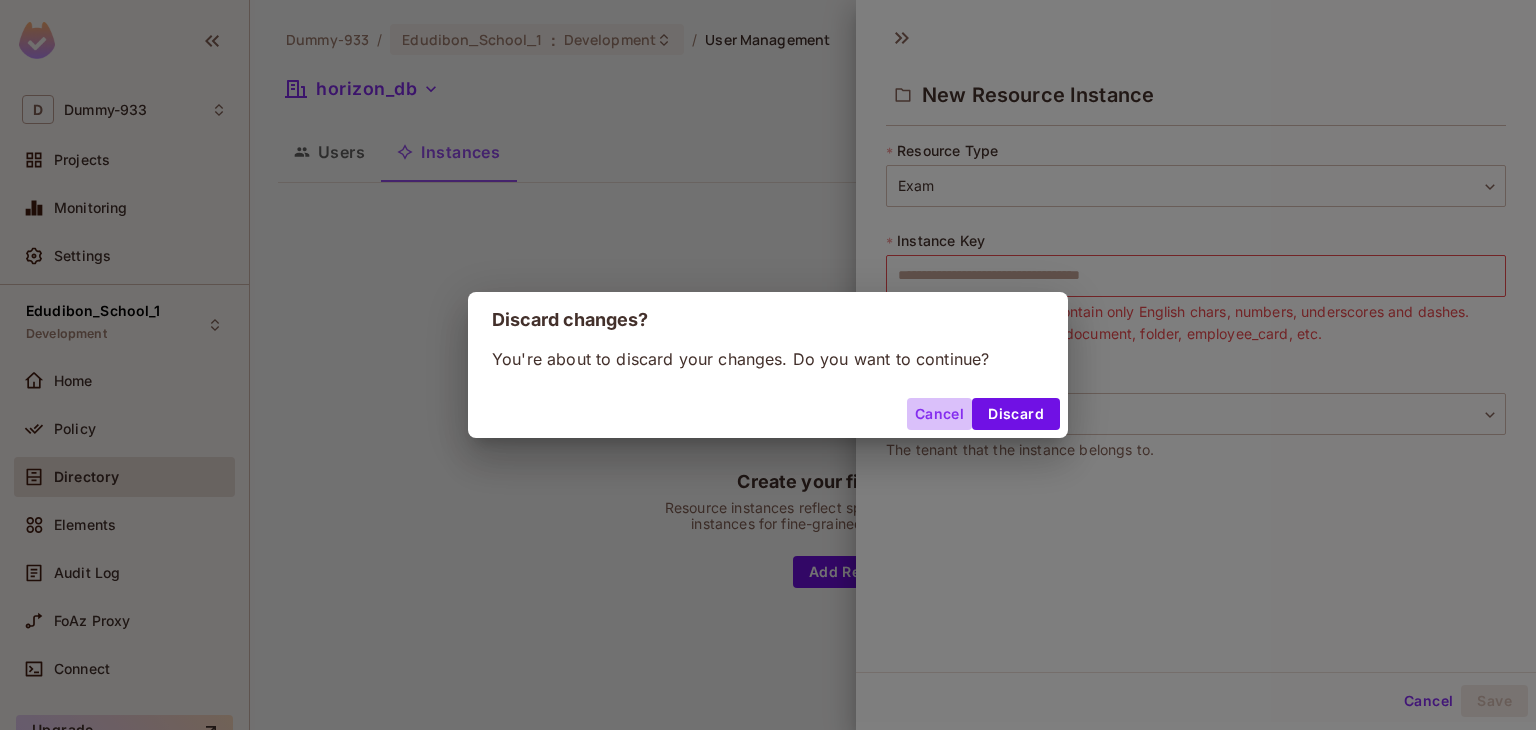 click on "Cancel" at bounding box center (939, 414) 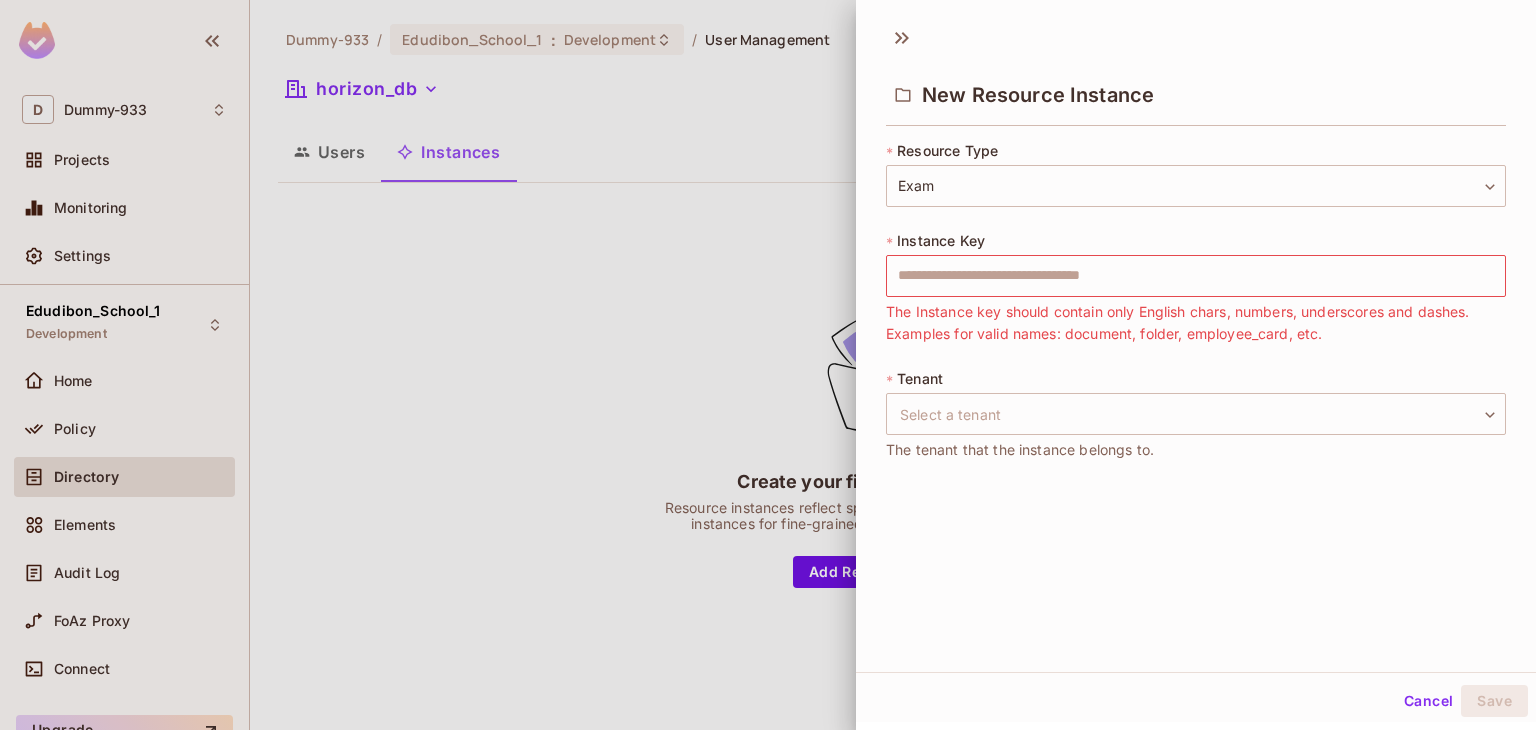 click at bounding box center (768, 365) 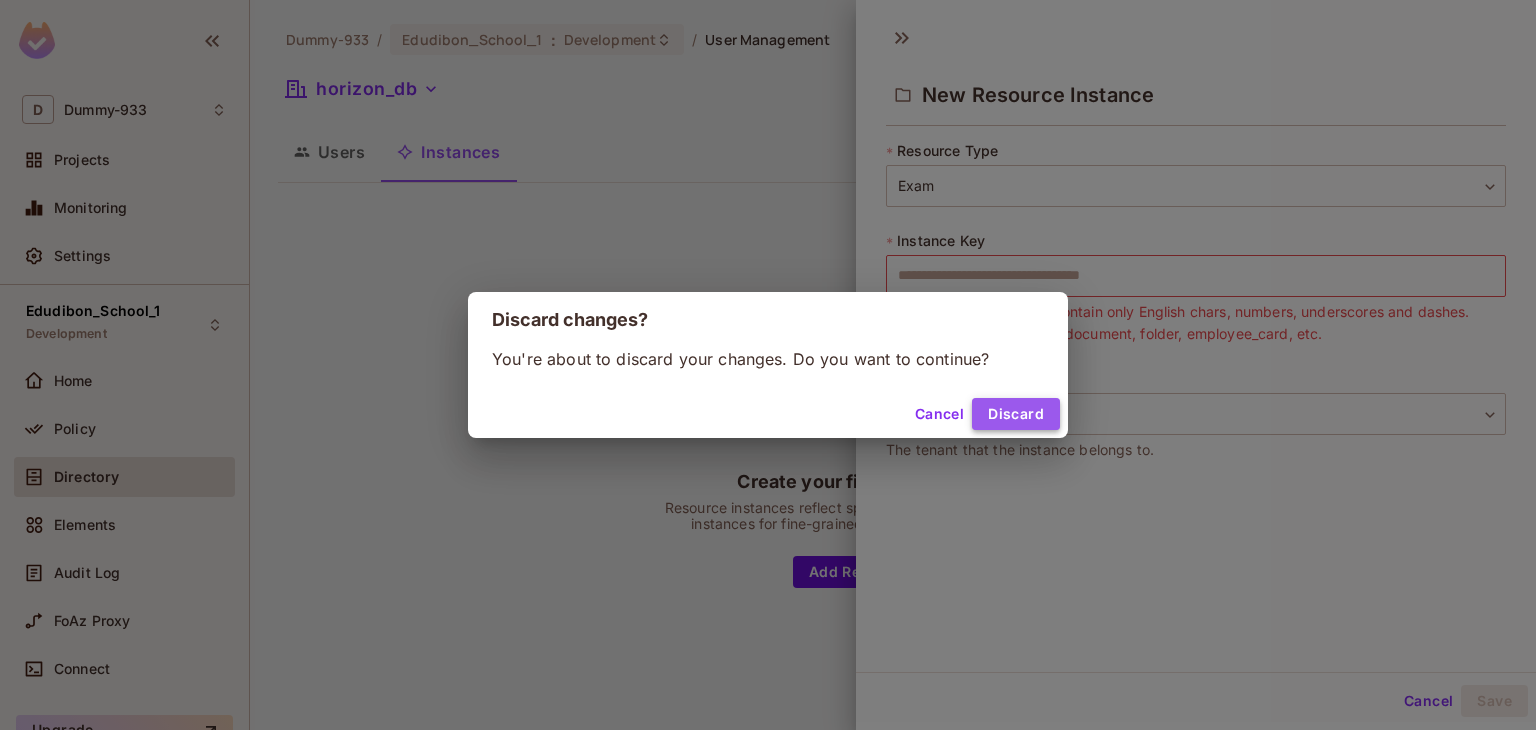 click on "Discard" at bounding box center (1016, 414) 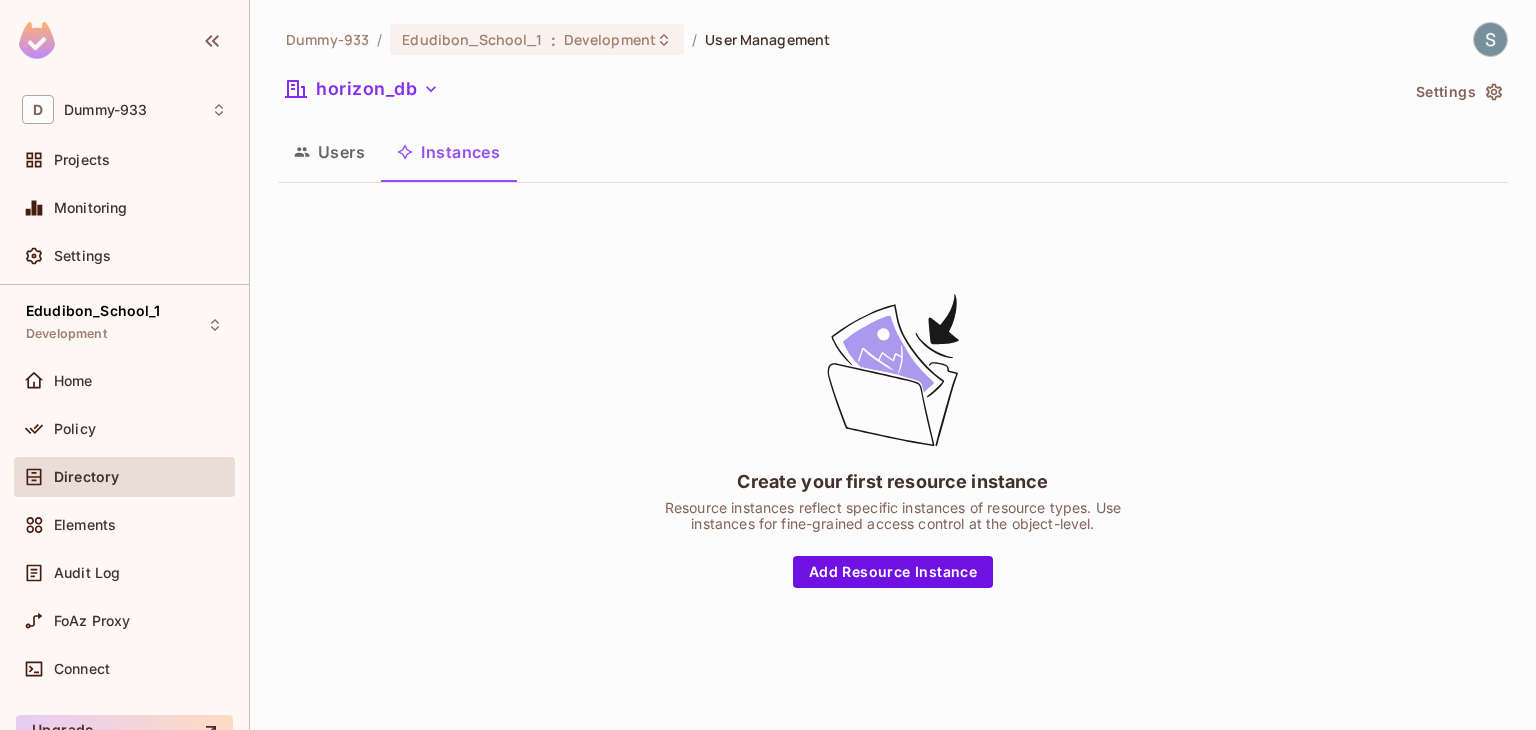 click on "Users" at bounding box center (329, 152) 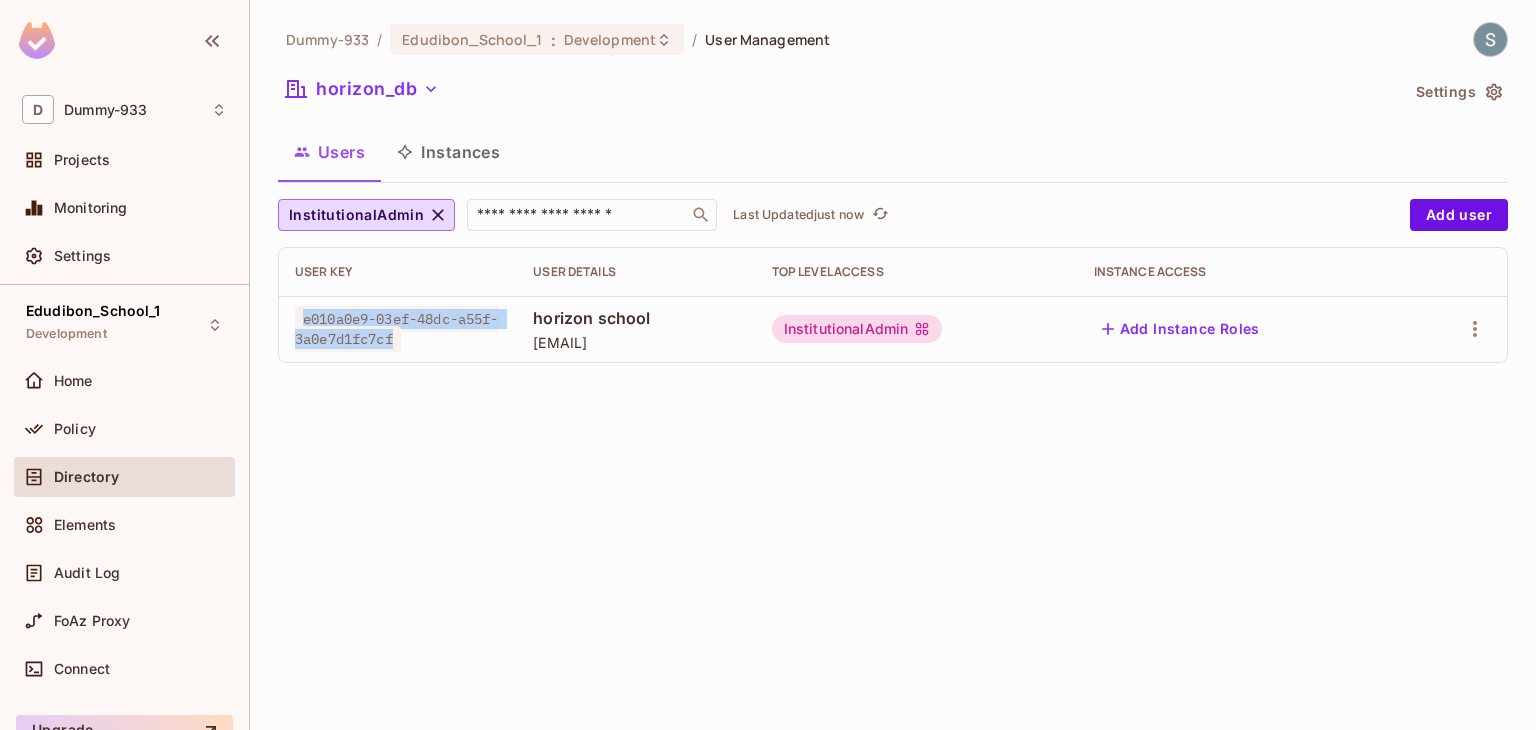 drag, startPoint x: 455, startPoint y: 336, endPoint x: 301, endPoint y: 306, distance: 156.89487 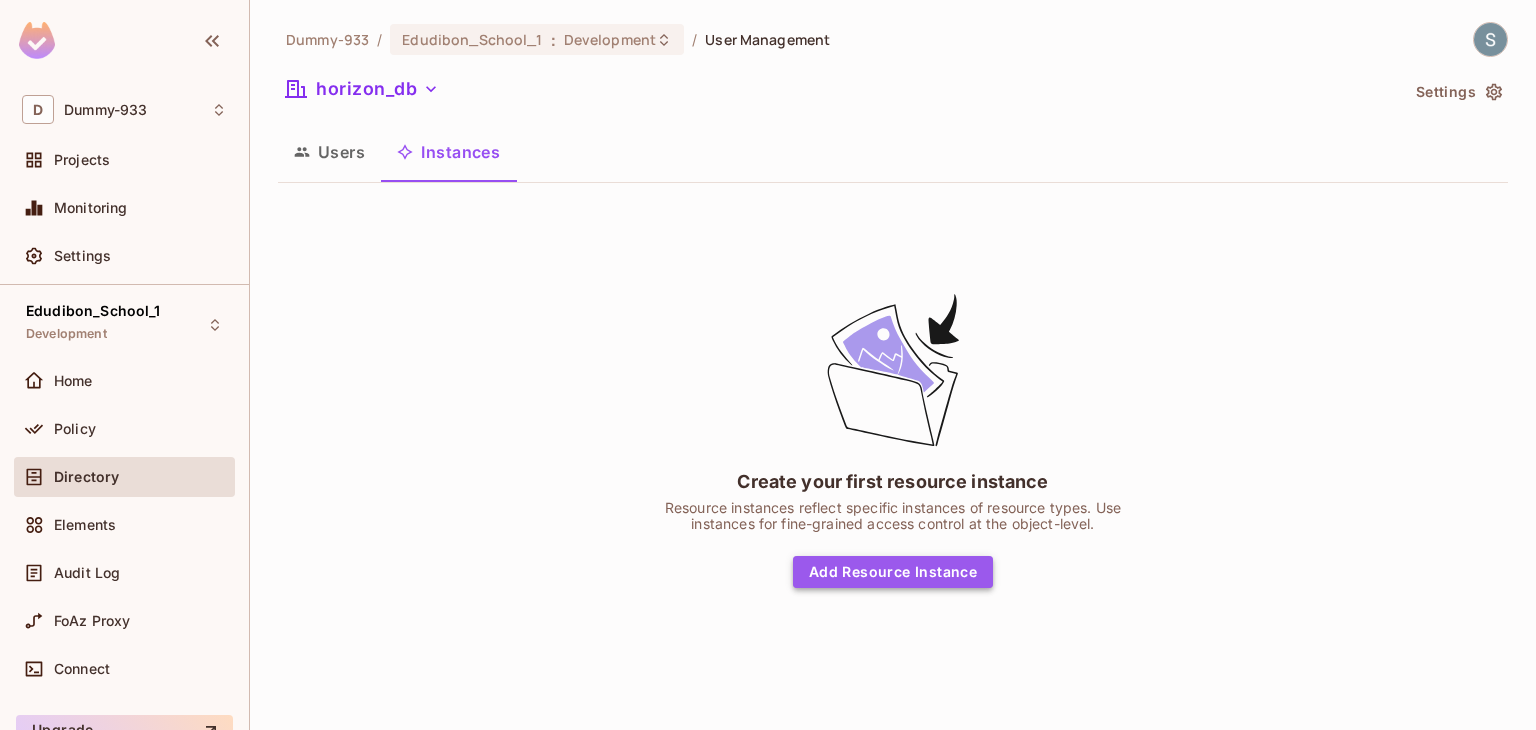 click on "Add Resource Instance" at bounding box center [893, 572] 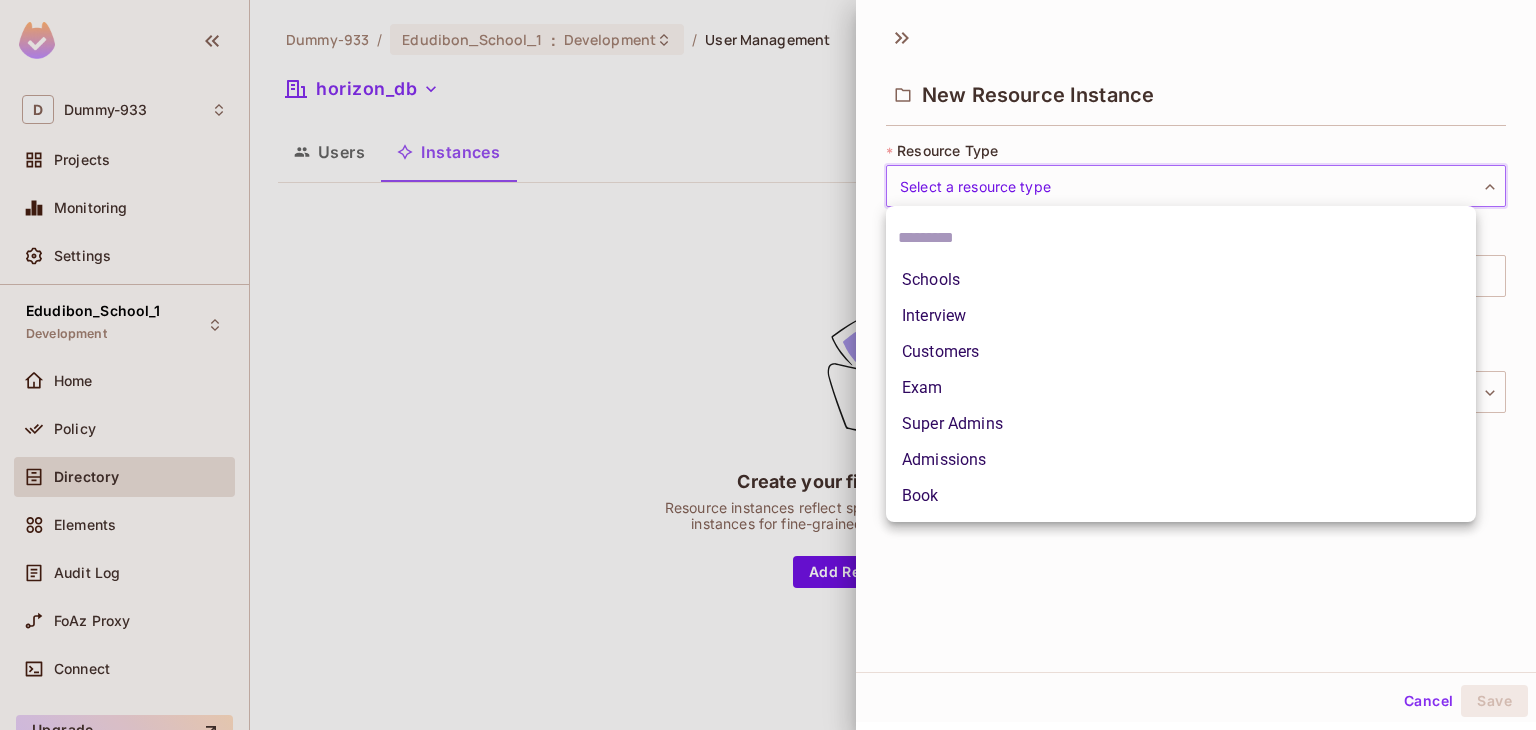 click on "D [ORGANIZATION] Projects Monitoring Settings [SCHOOL_NAME] Development Home Policy Directory Elements Audit Log FoAz Proxy Connect Upgrade Help & Updates D [ORGANIZATION] / [SCHOOL_NAME] : Development / User Management [TENANT] Settings Users Instances Create your first resource instance Resource instances reflect specific instances of resource types. Use instances for fine-grained access control at the object-level. Add Resource Instance
New Resource Instance * Resource Type Select a resource type ​ Select a resource type * Instance Key ​ Uniquely identifies a specific resource instance within an environment. * Tenant Select a tenant ​ Select a tenant The tenant that the instance belongs to. Cancel Save Schools Interview Customers Exam Super Admins Admissions Book" at bounding box center [768, 365] 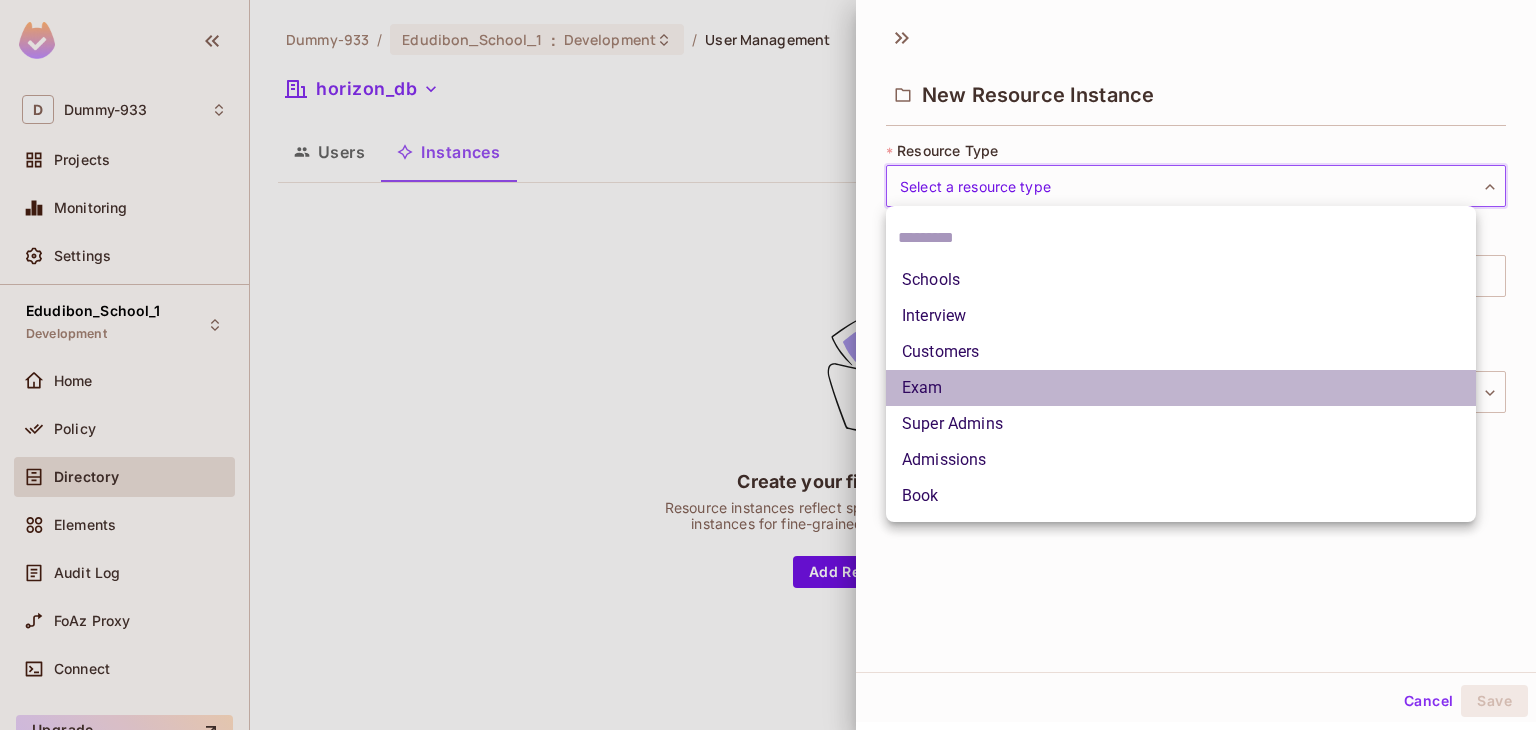 click on "Exam" at bounding box center [1181, 388] 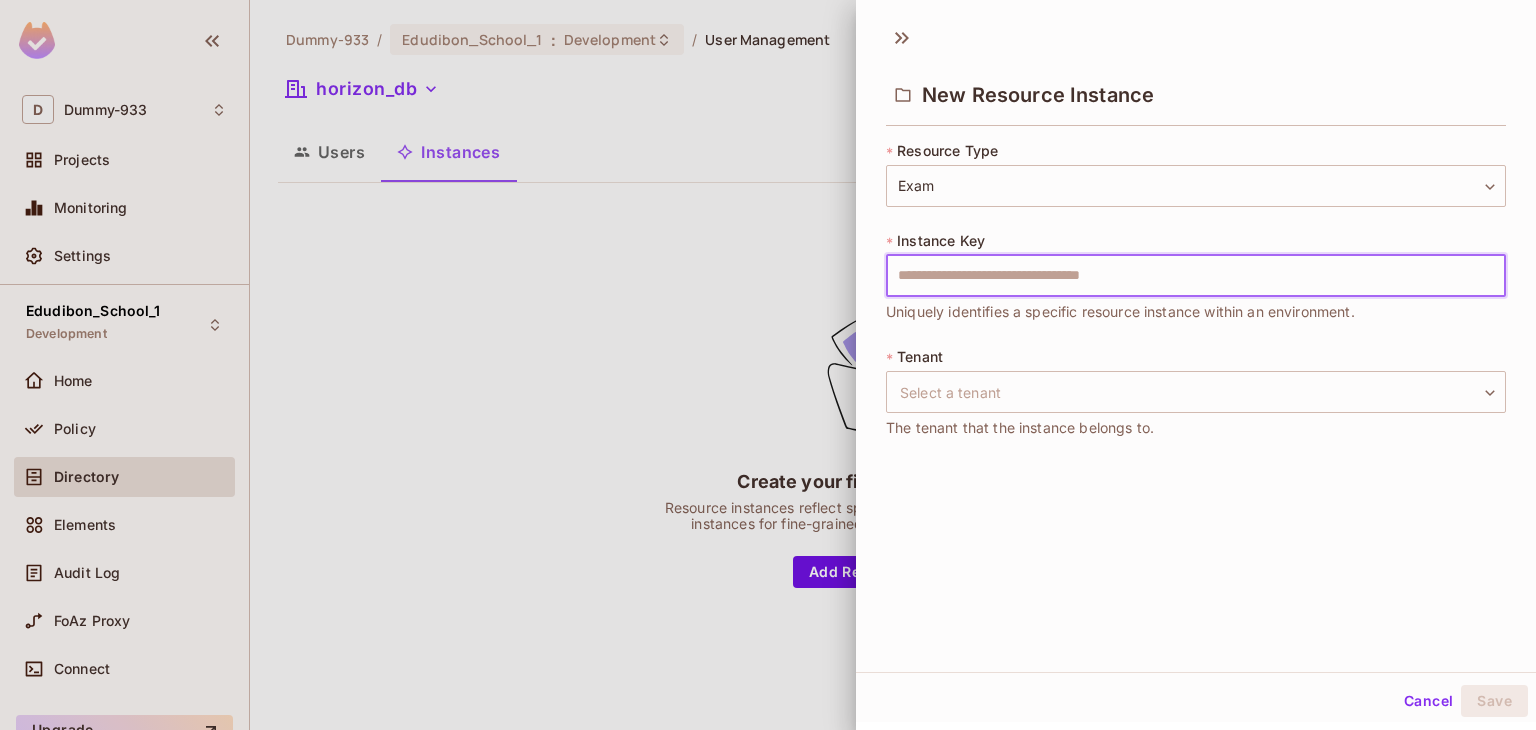 click at bounding box center (1196, 276) 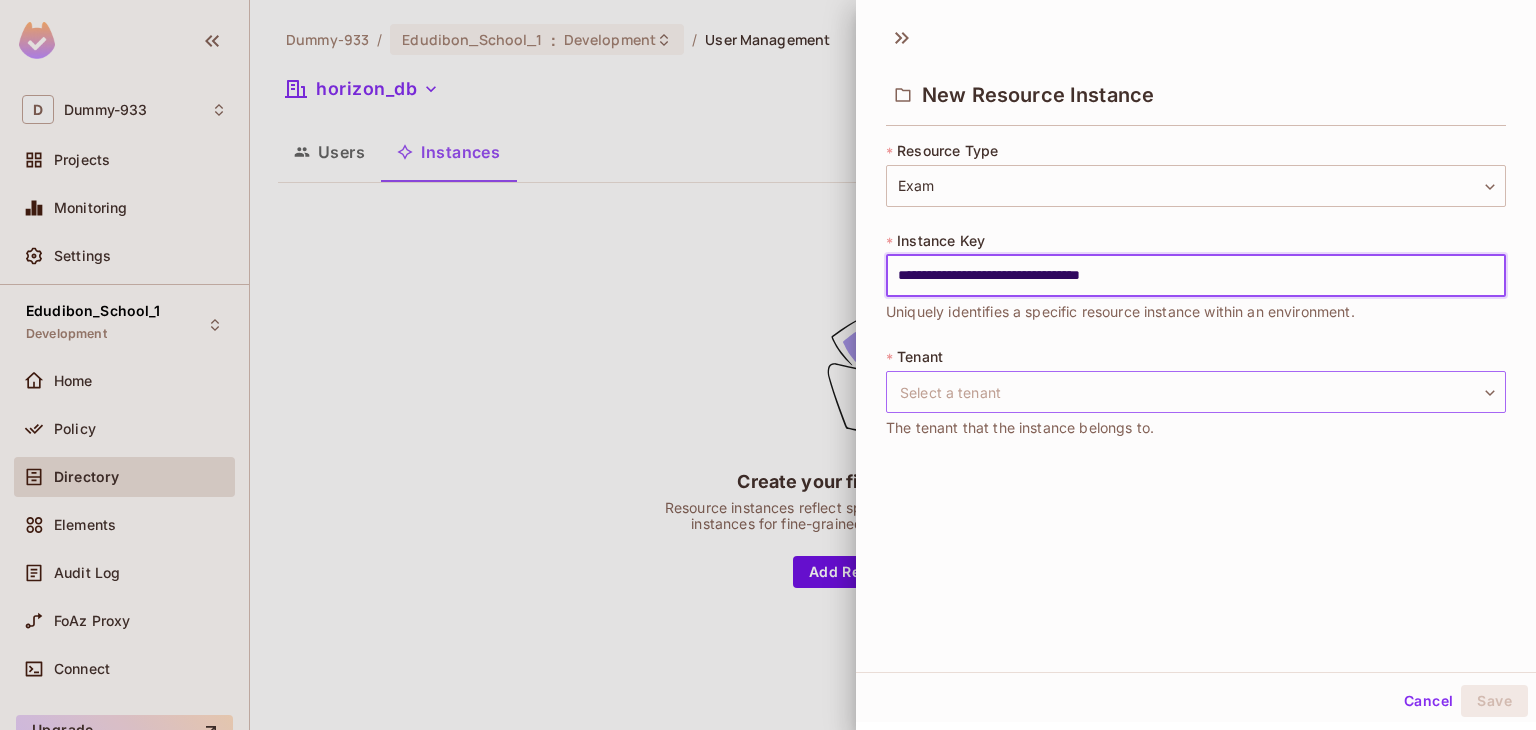 type on "**********" 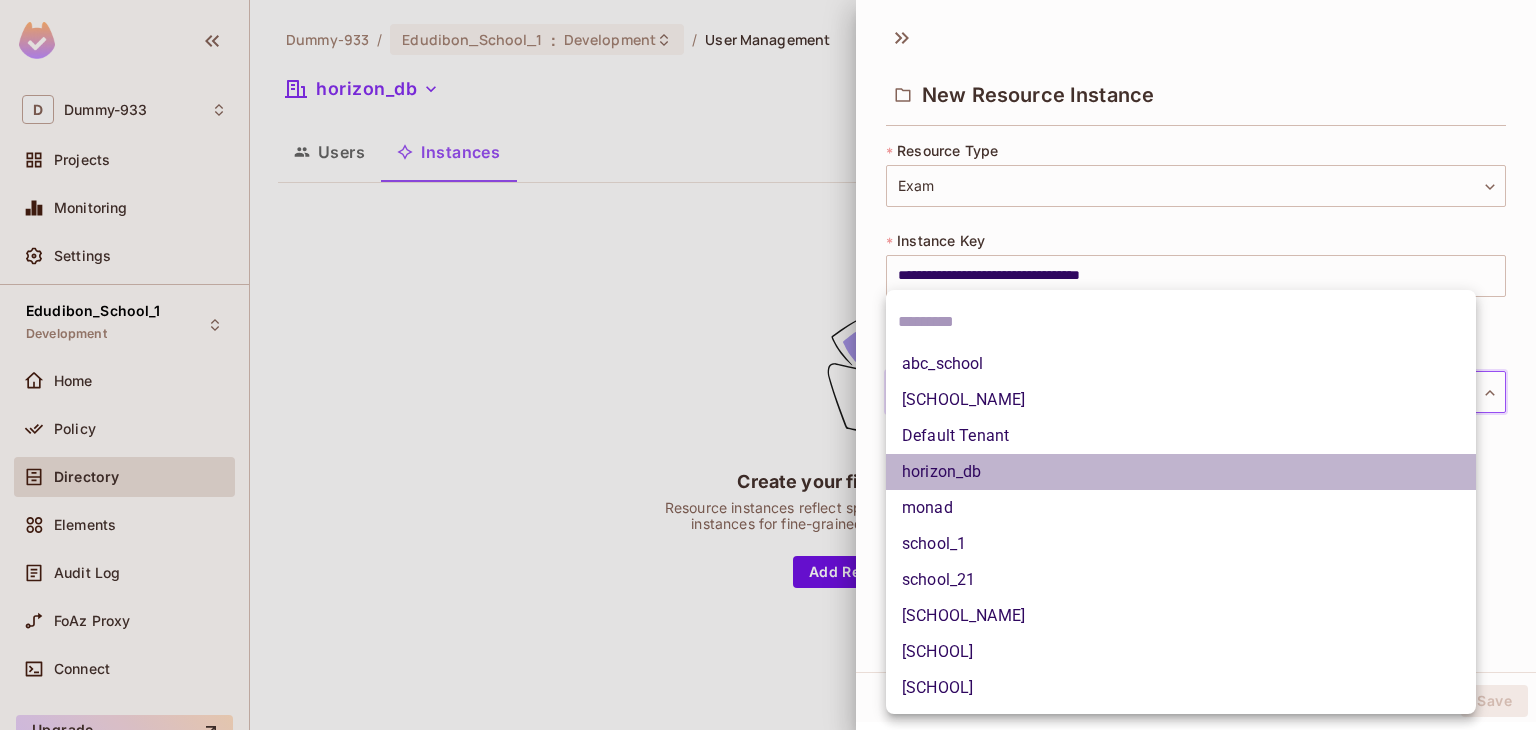 click on "horizon_db" at bounding box center (1181, 472) 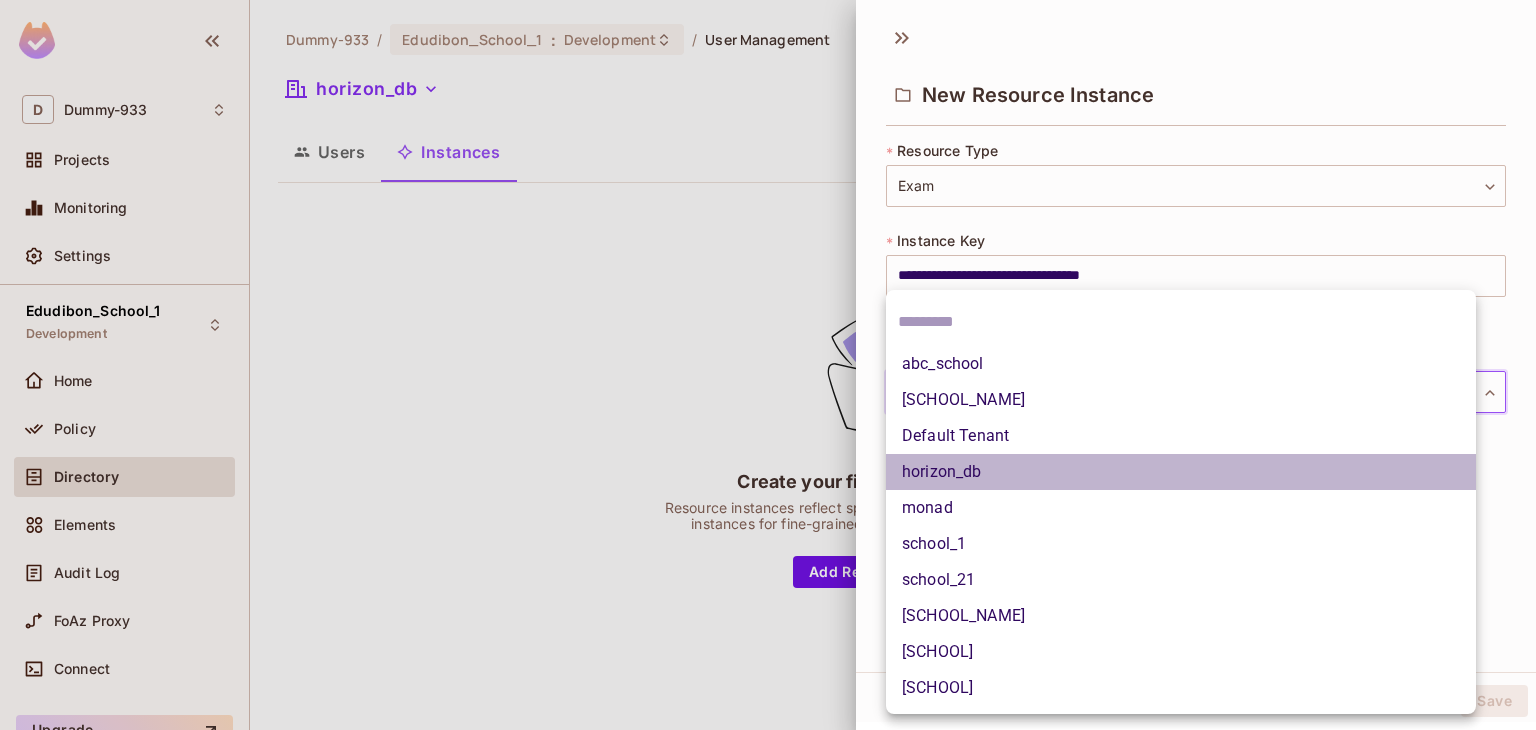 type on "**********" 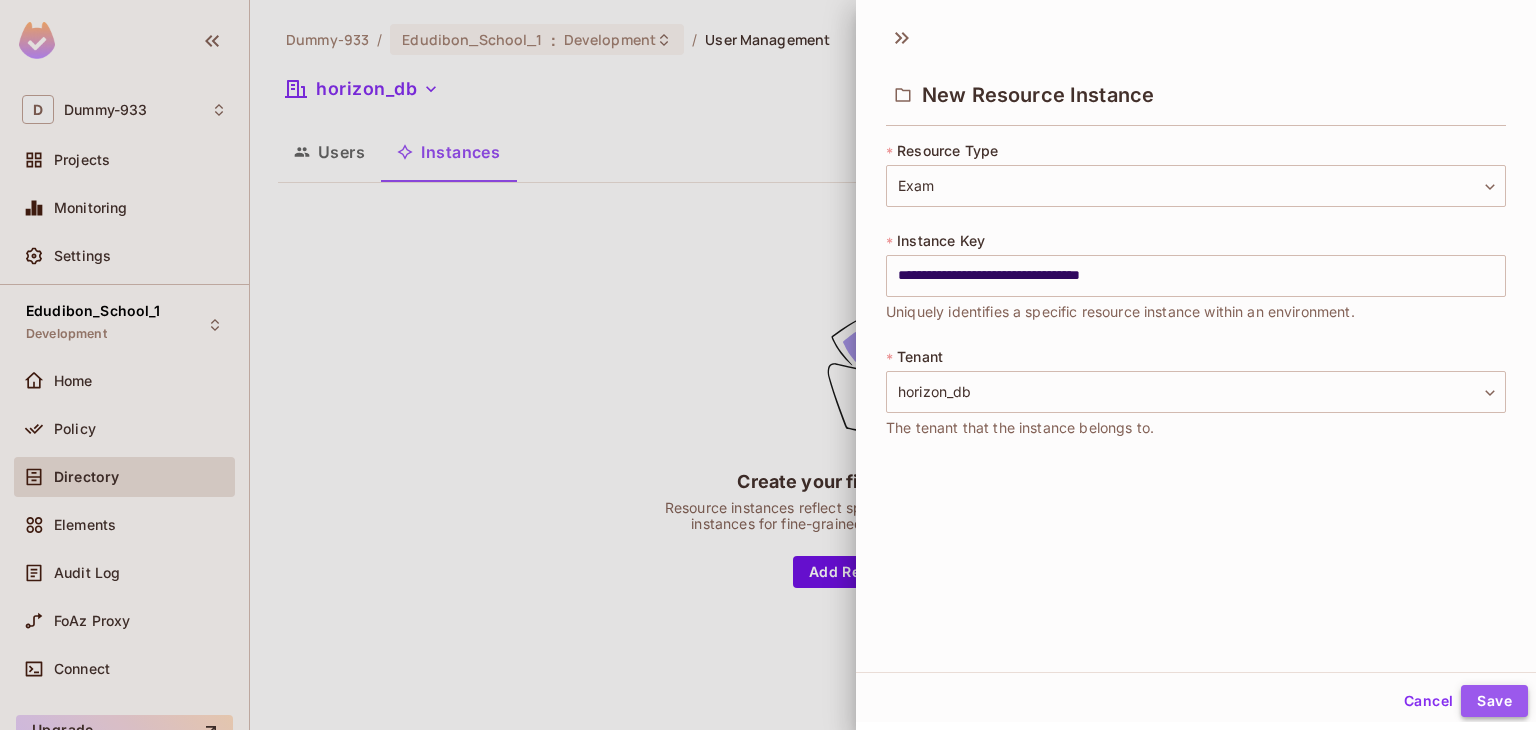 click on "Save" at bounding box center (1494, 701) 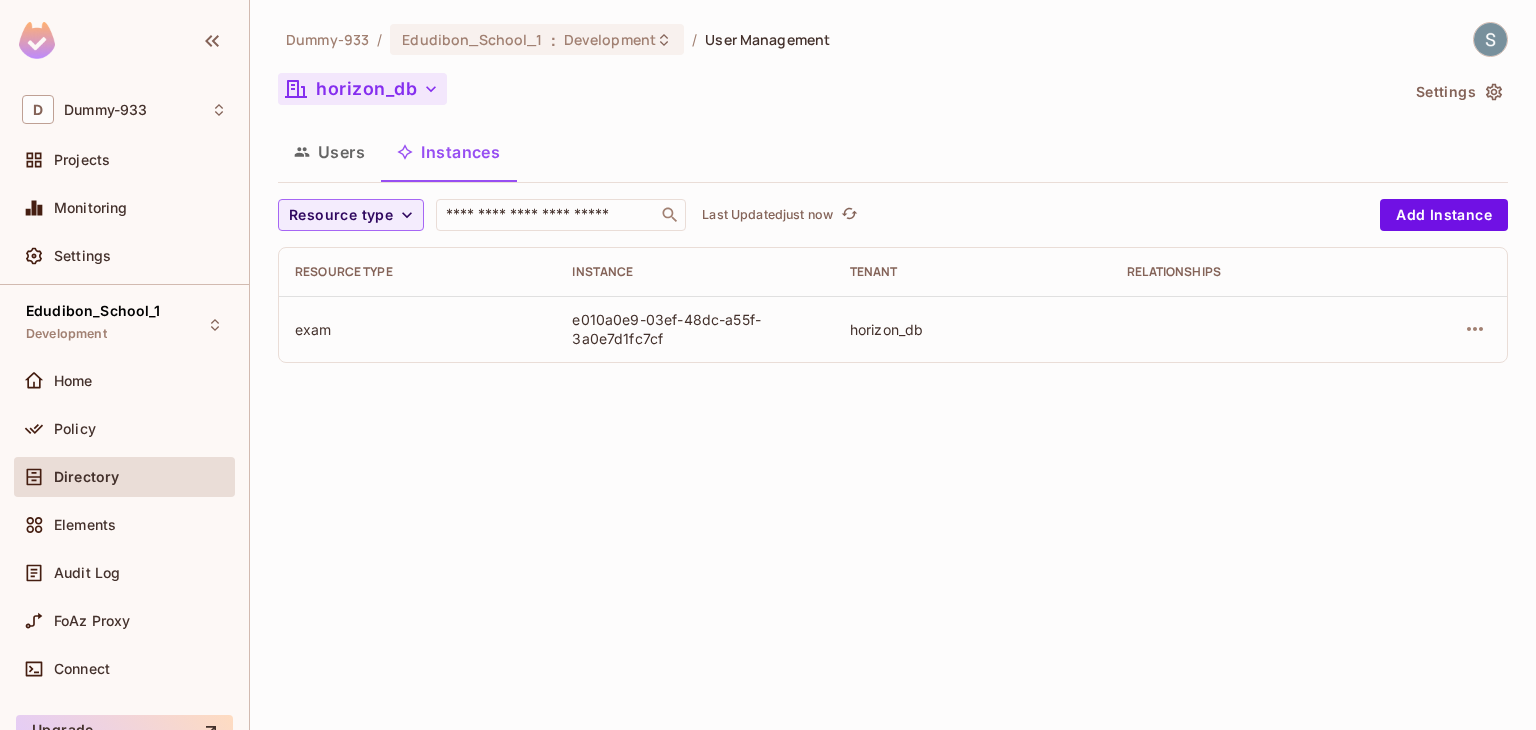 click on "horizon_db" at bounding box center [362, 89] 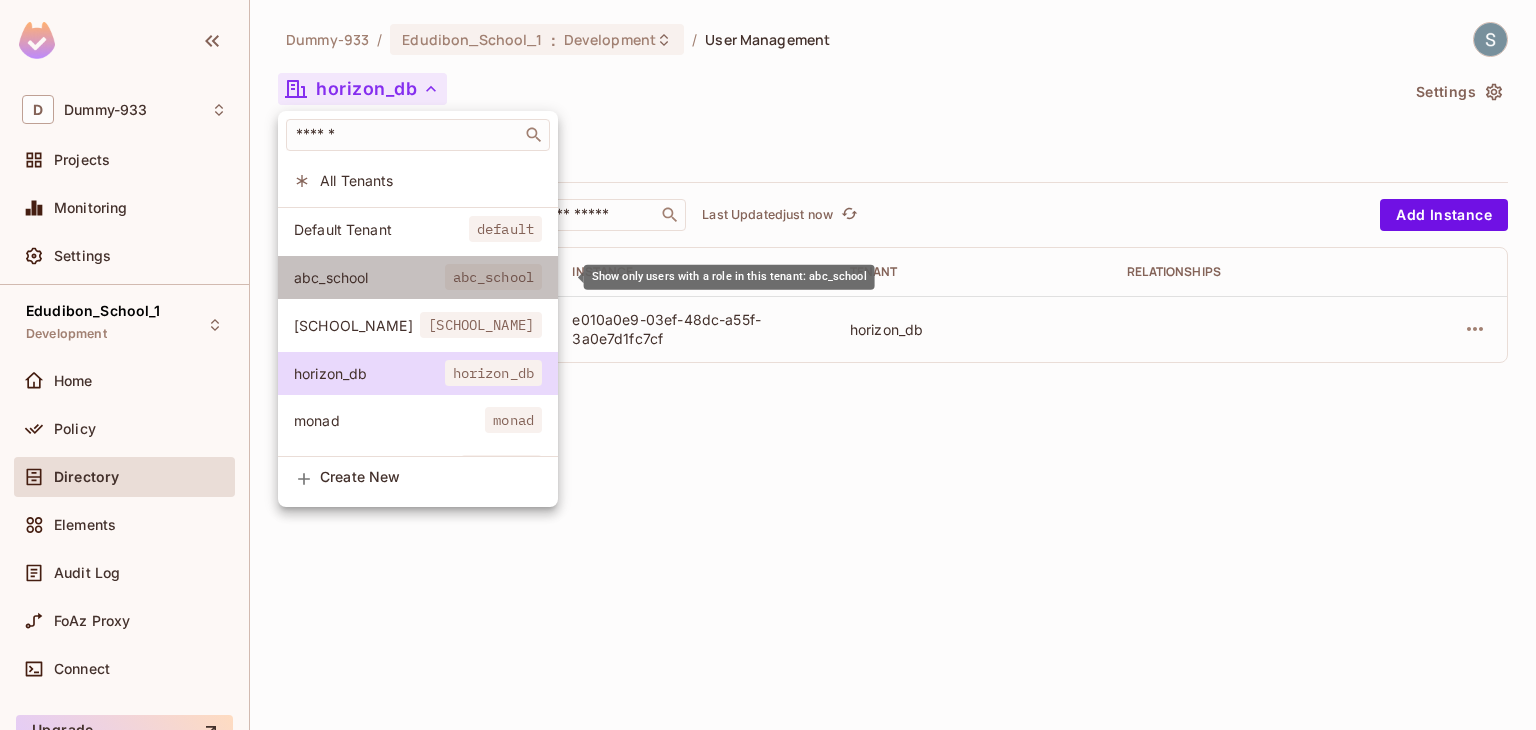click on "abc_school" at bounding box center (369, 277) 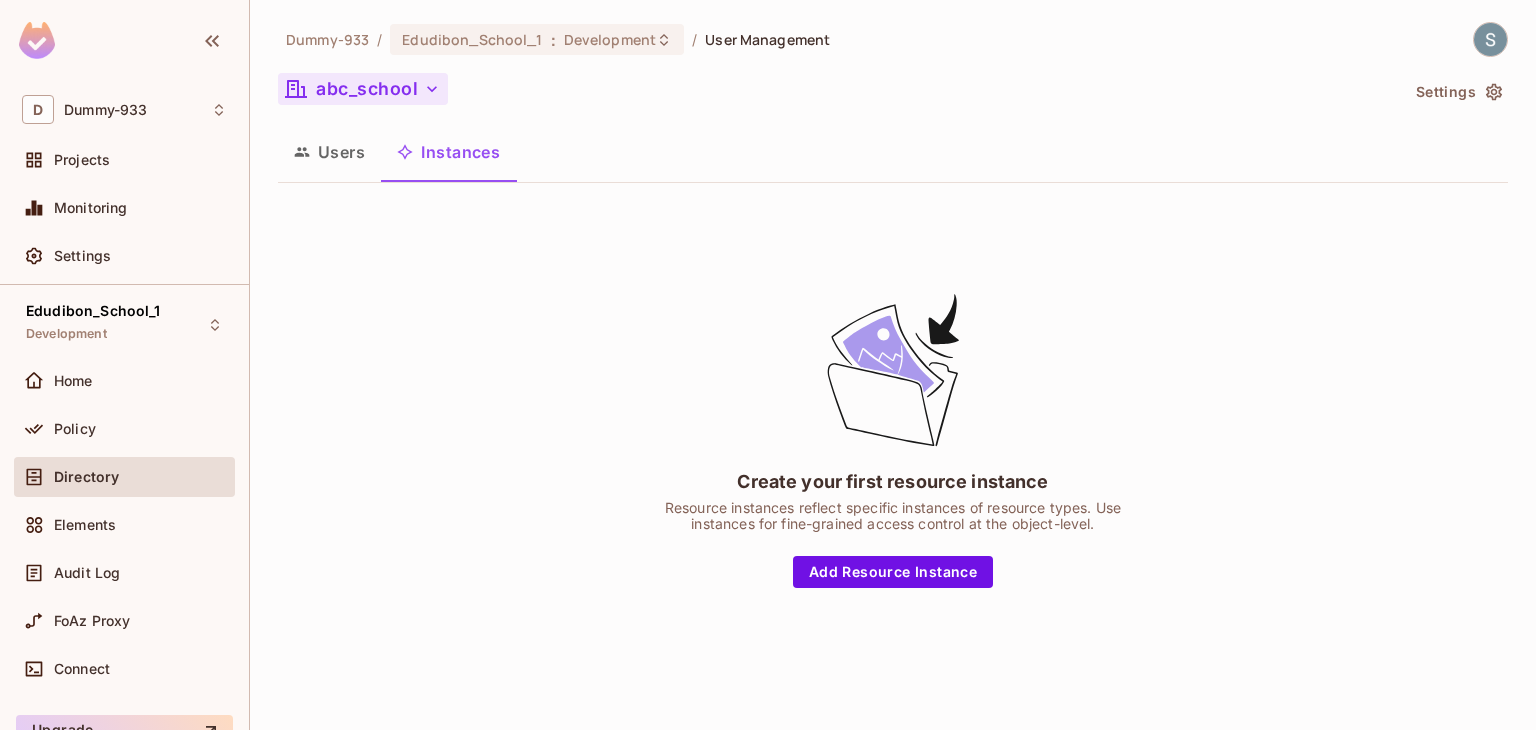 click on "abc_school" at bounding box center [363, 89] 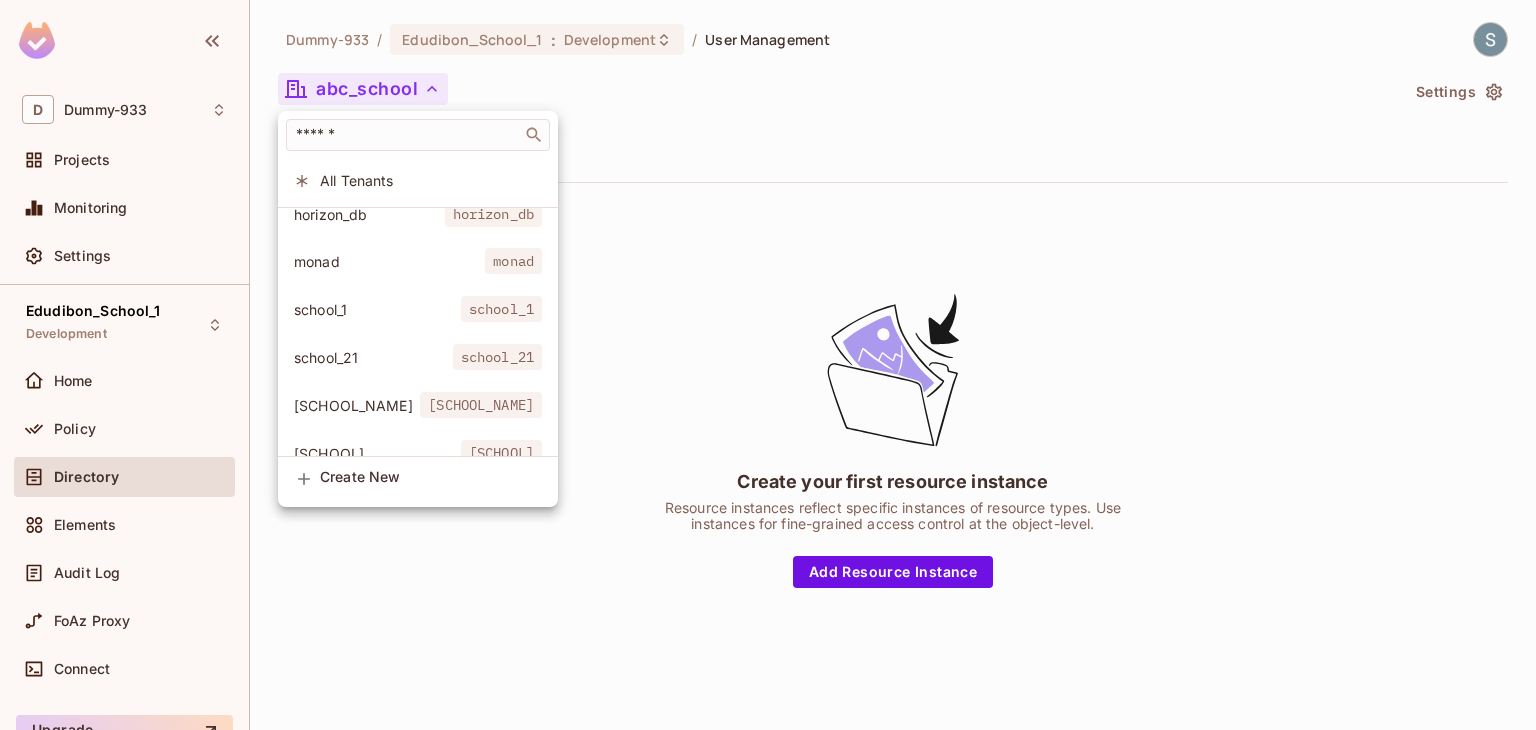 scroll, scrollTop: 160, scrollLeft: 0, axis: vertical 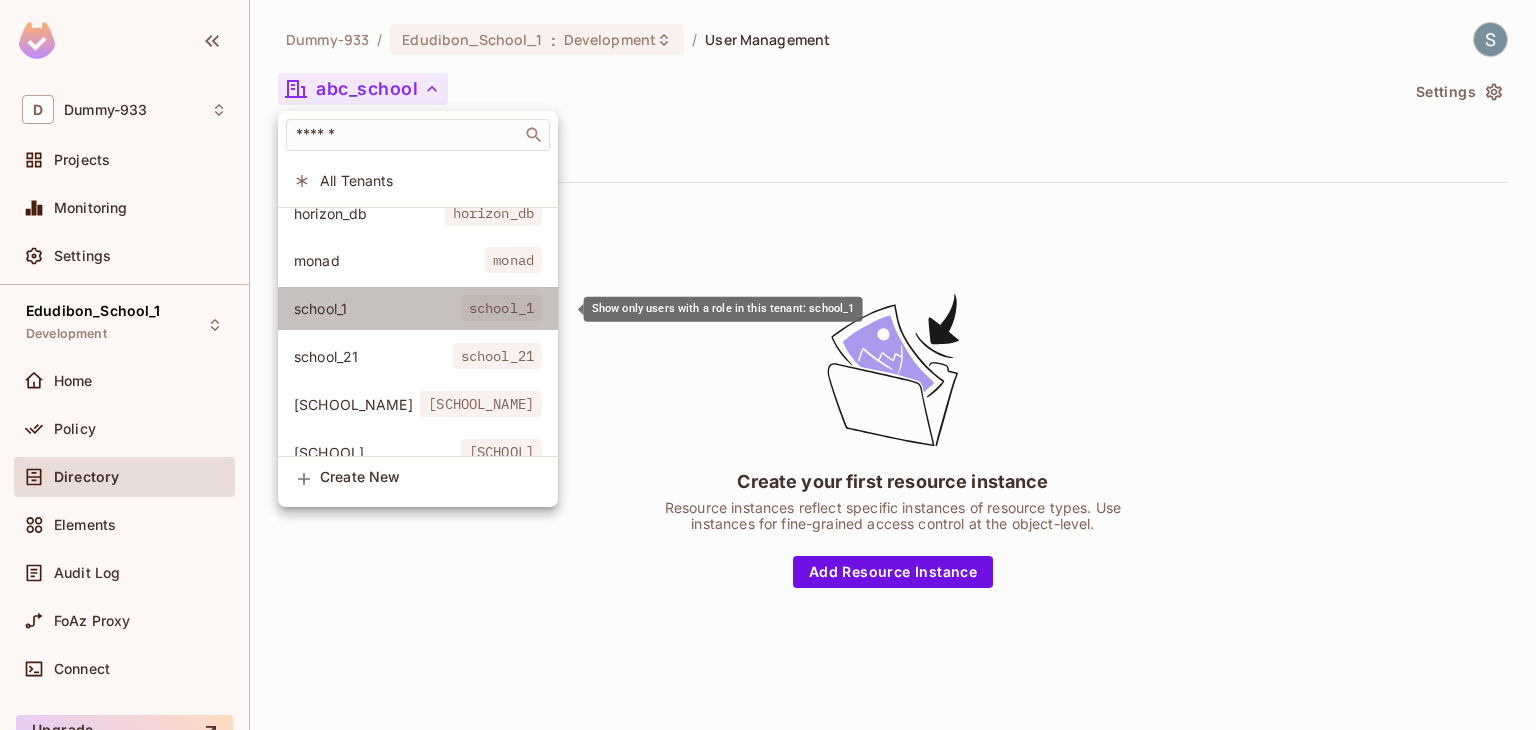 click on "[SCHOOL_NAME] [SCHOOL_NAME]" at bounding box center [418, 308] 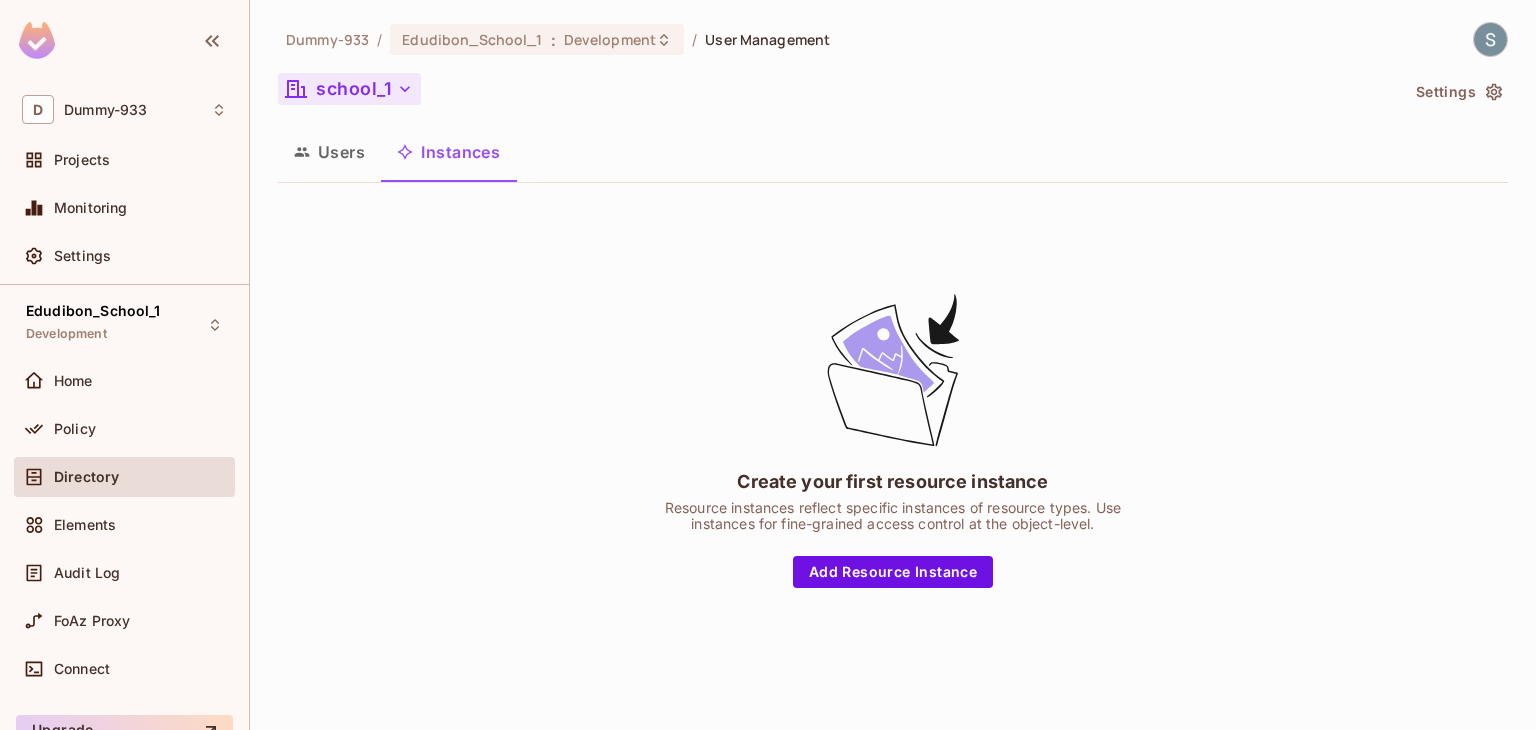 click 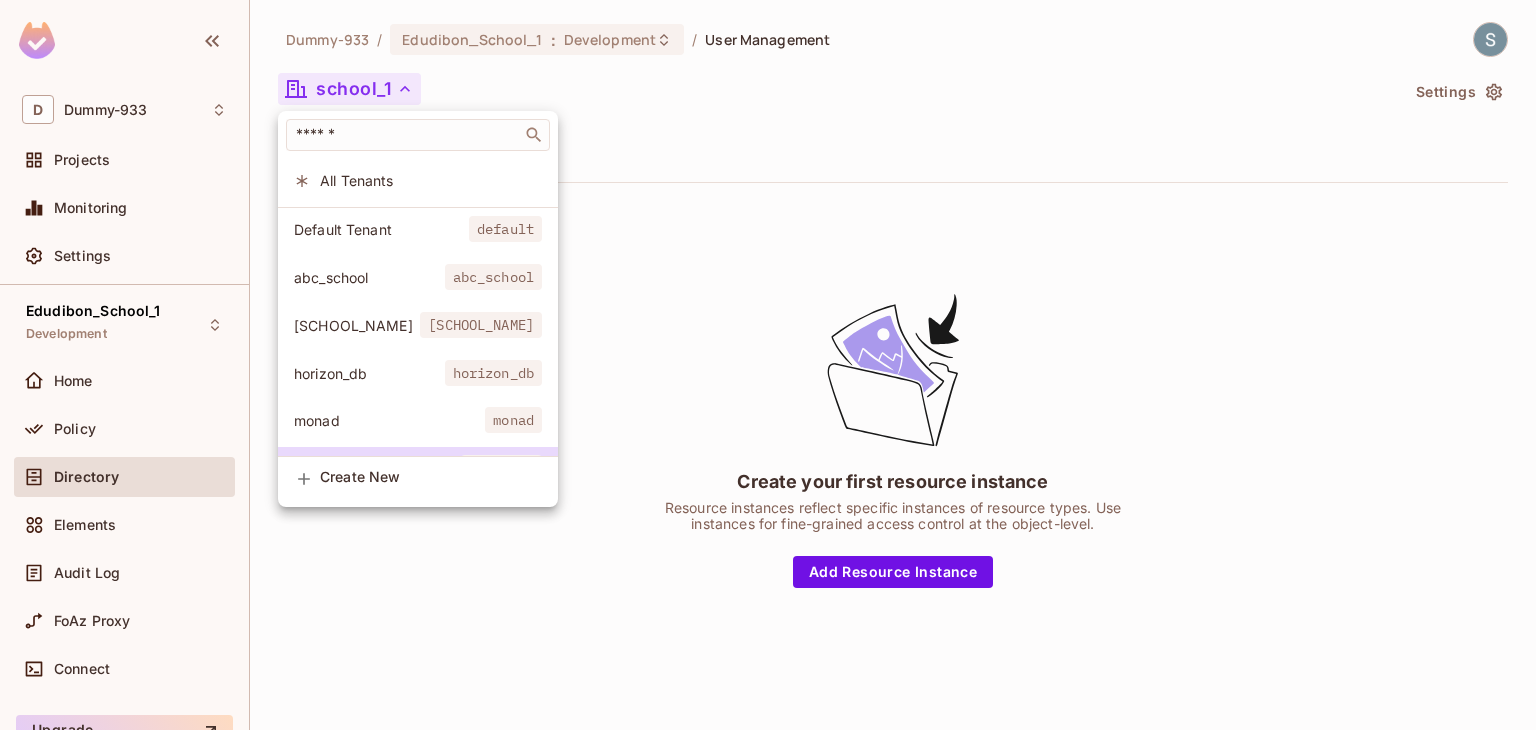 scroll, scrollTop: 245, scrollLeft: 0, axis: vertical 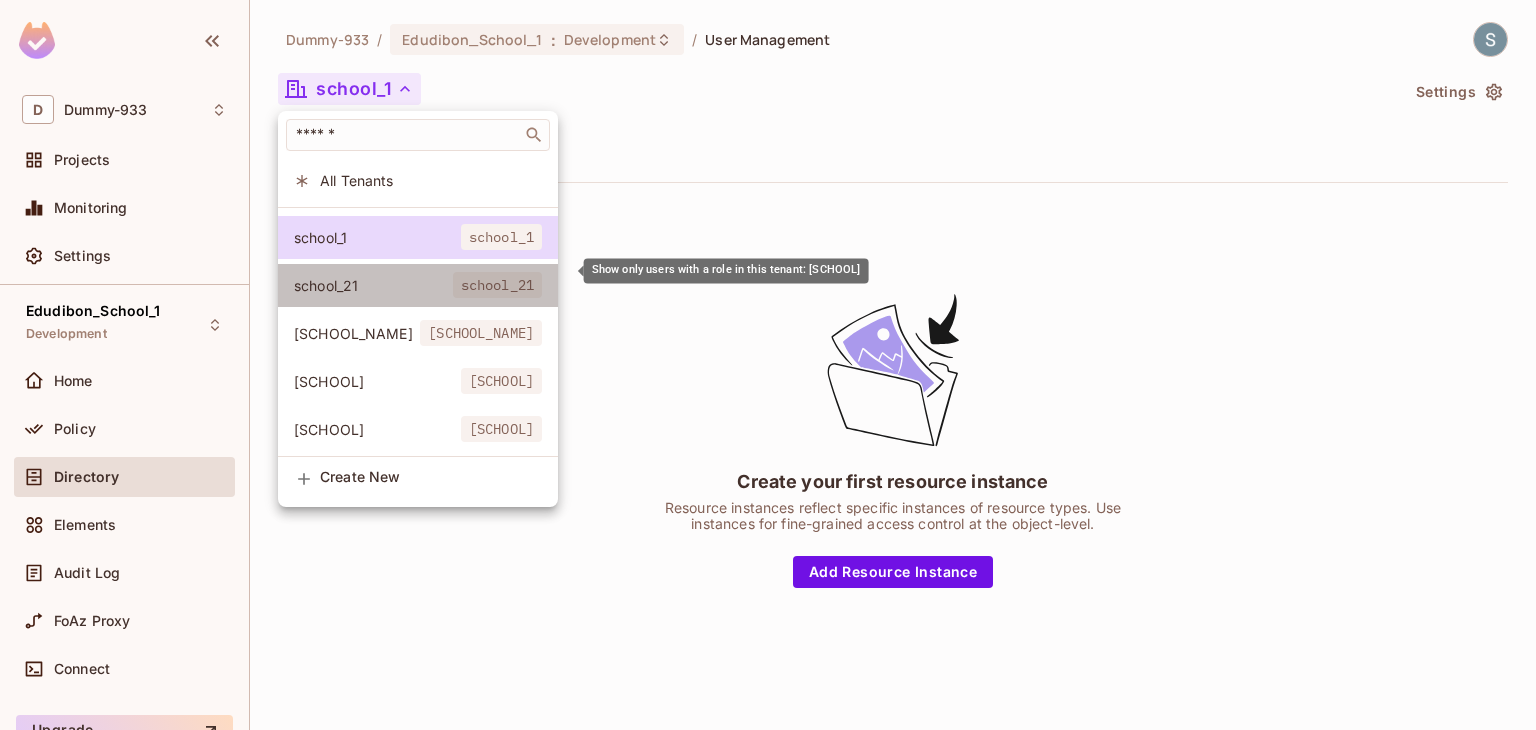 click on "school_21" at bounding box center [373, 285] 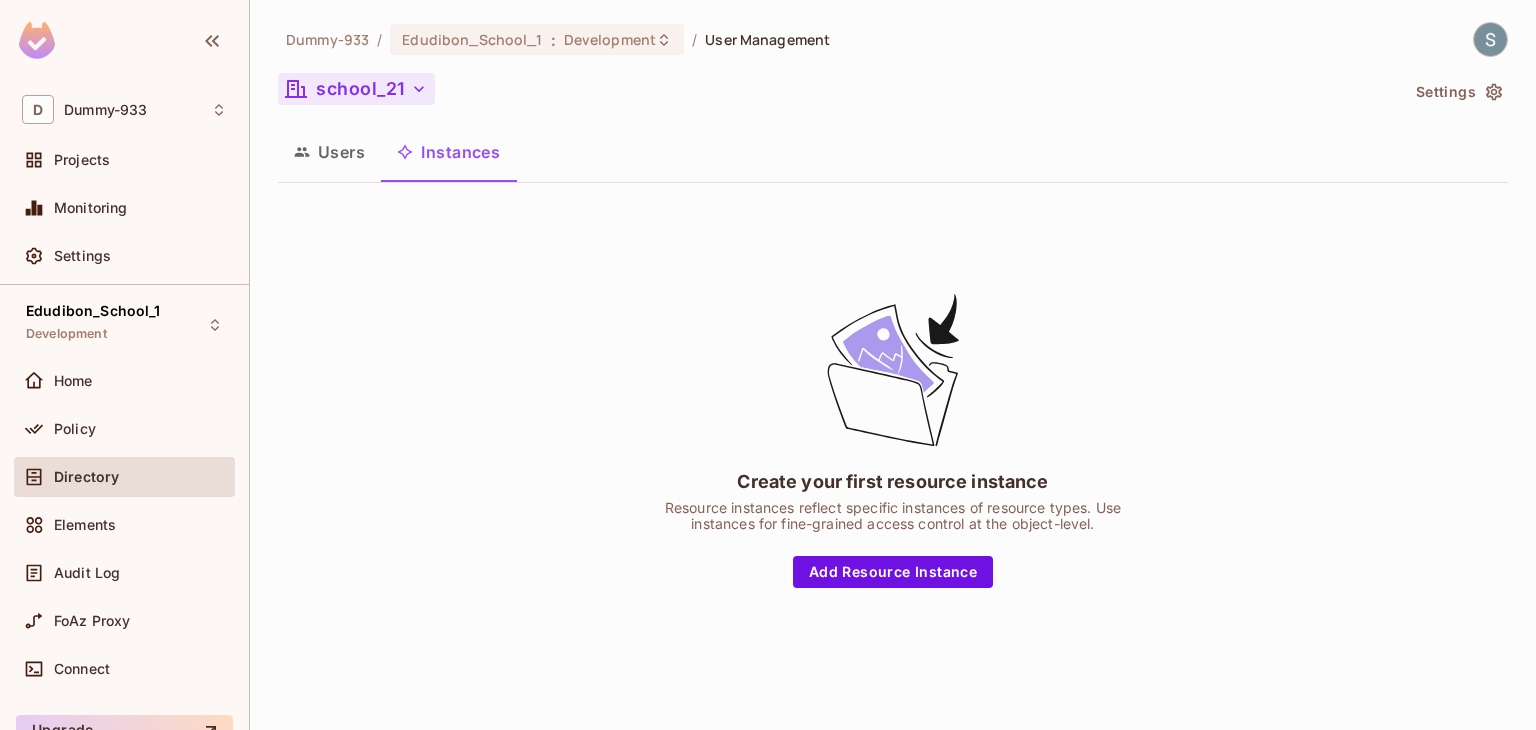 click on "school_21" at bounding box center [356, 89] 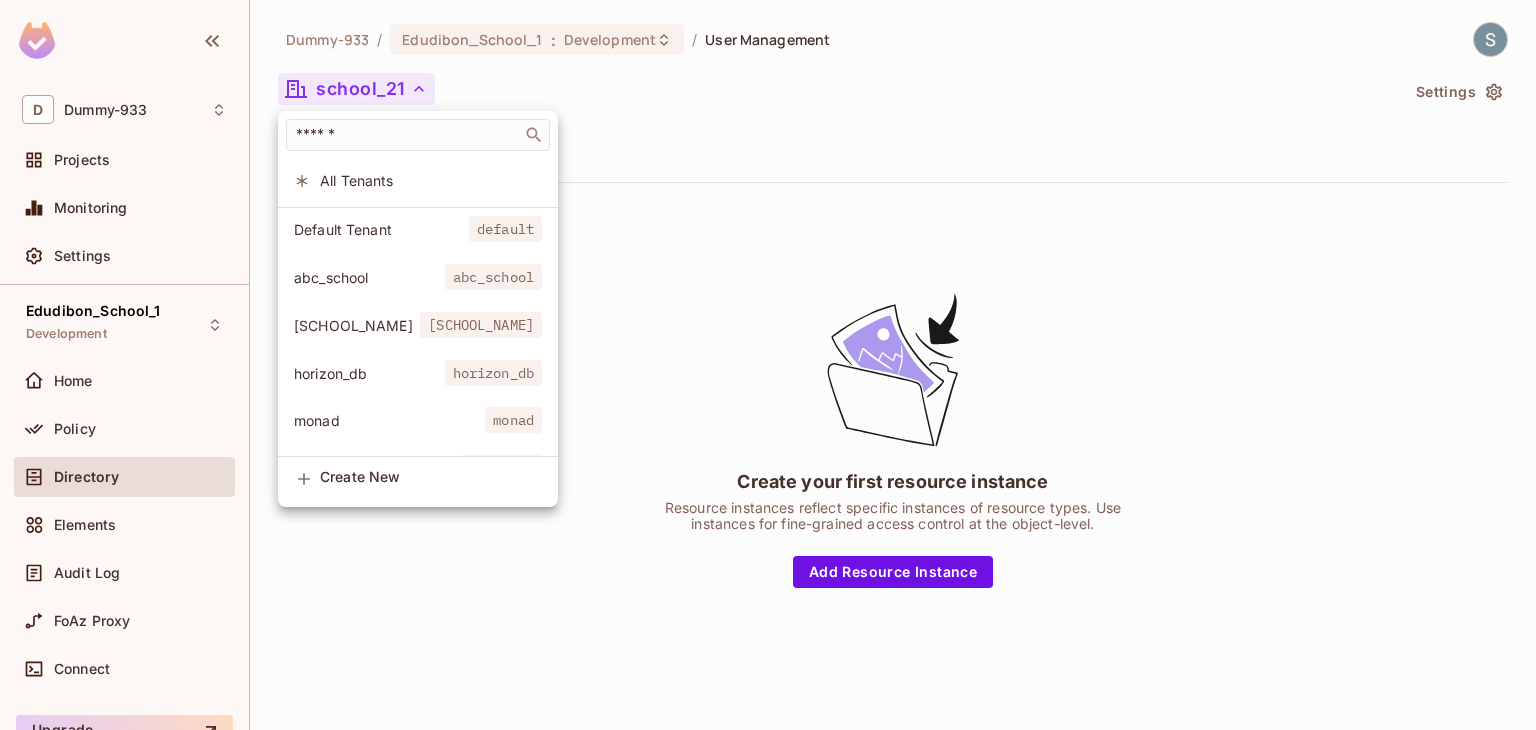 scroll, scrollTop: 245, scrollLeft: 0, axis: vertical 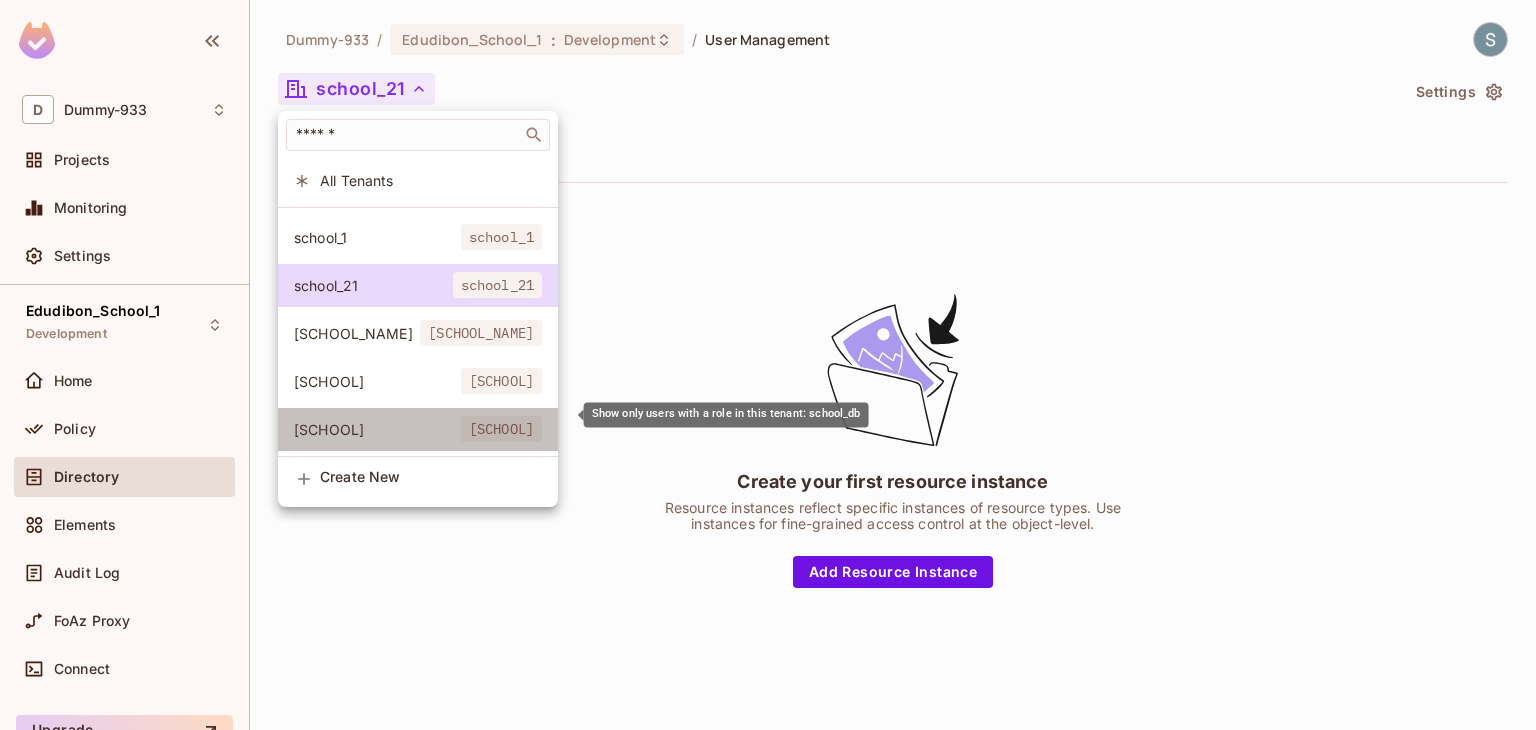 click on "[SCHOOL]" at bounding box center (377, 429) 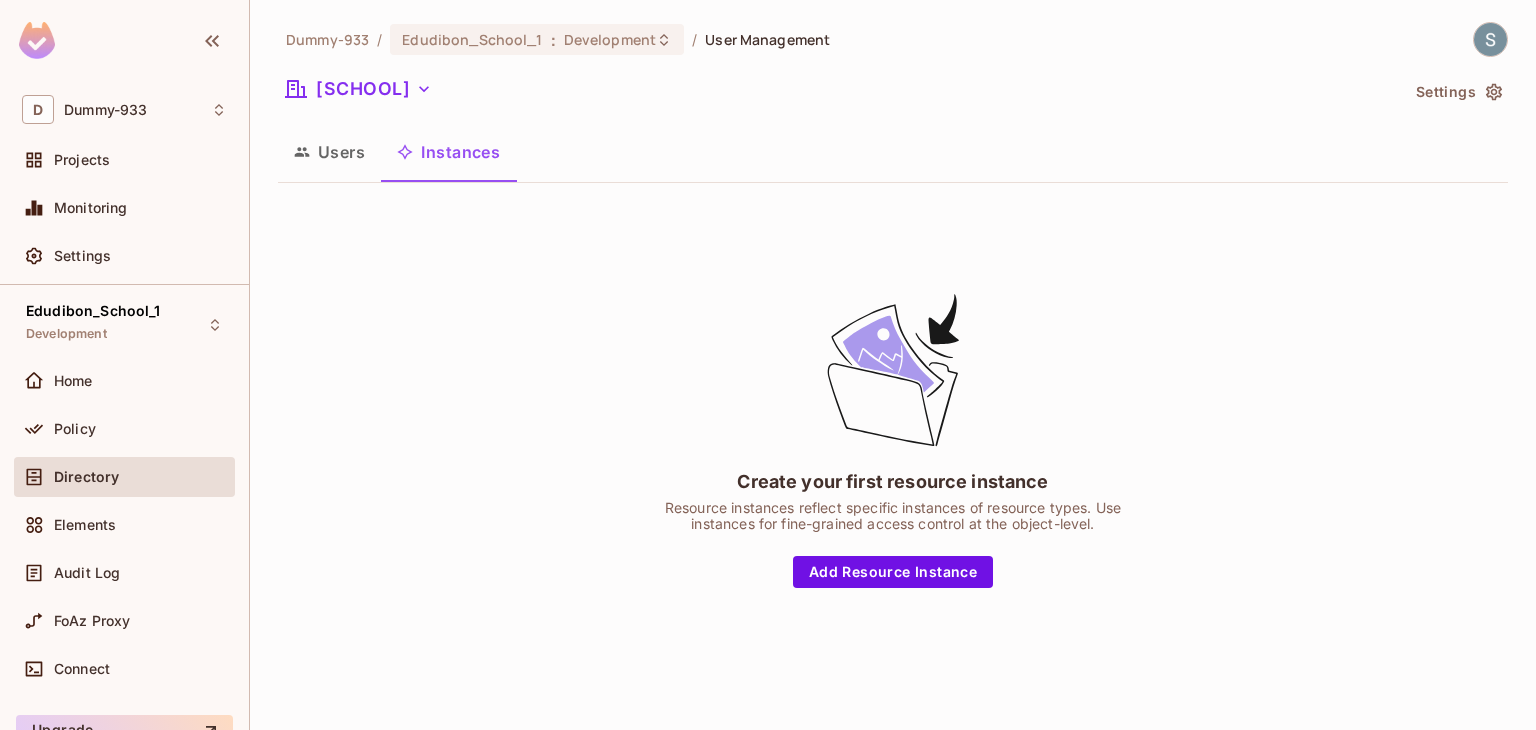click on "[SCHOOL]" at bounding box center [838, 92] 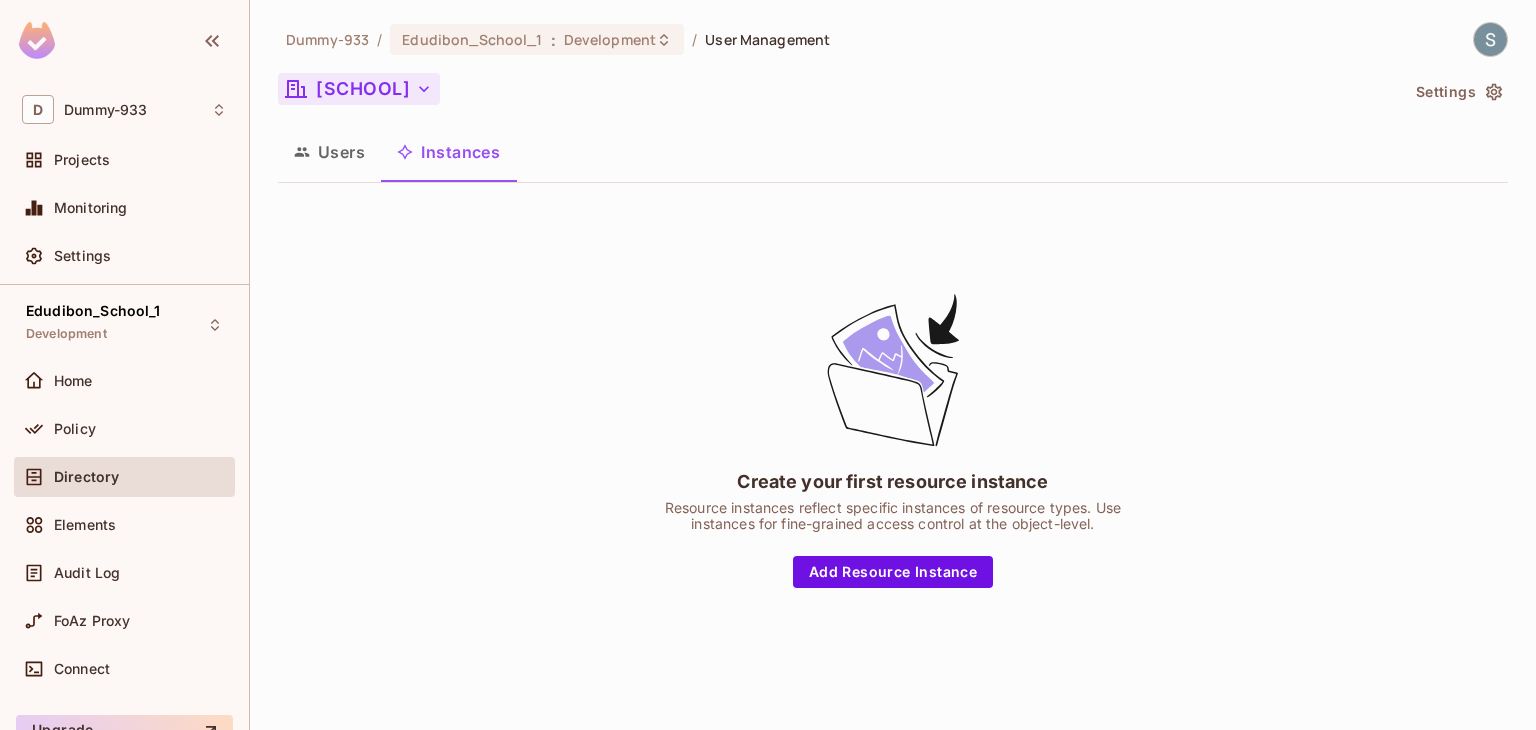 click on "[SCHOOL]" at bounding box center (359, 89) 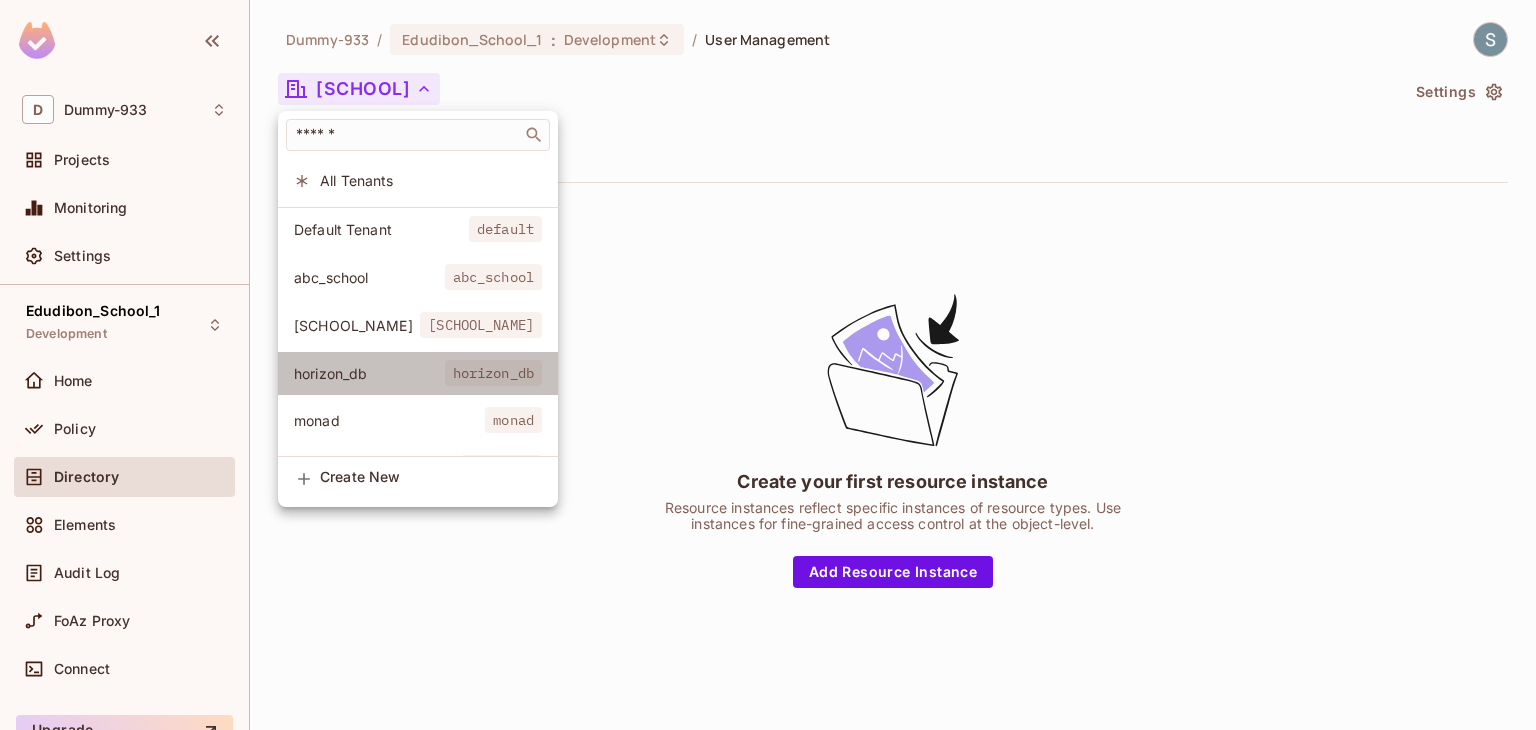 click on "[TENANT] [TENANT]" at bounding box center (418, 373) 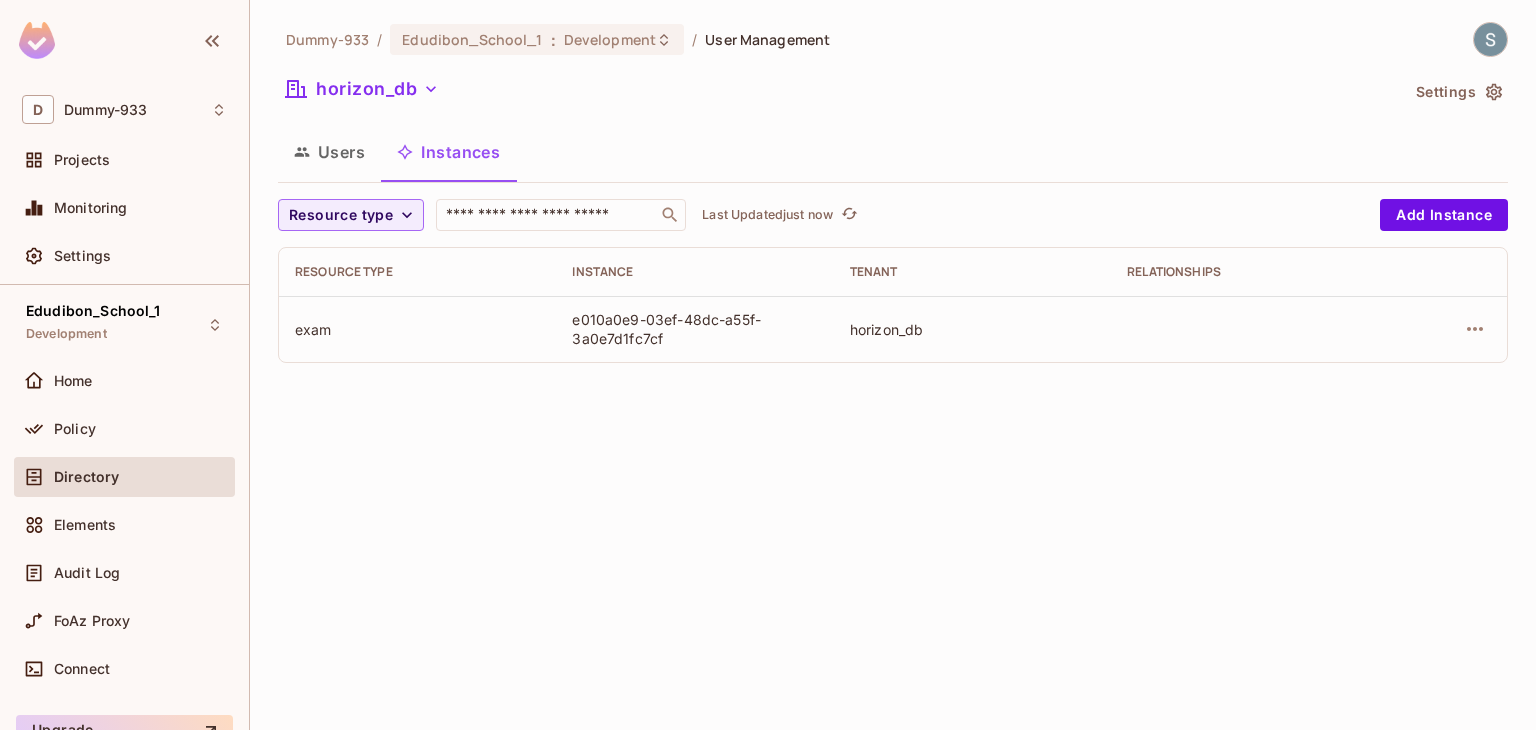 click on "Users" at bounding box center (329, 152) 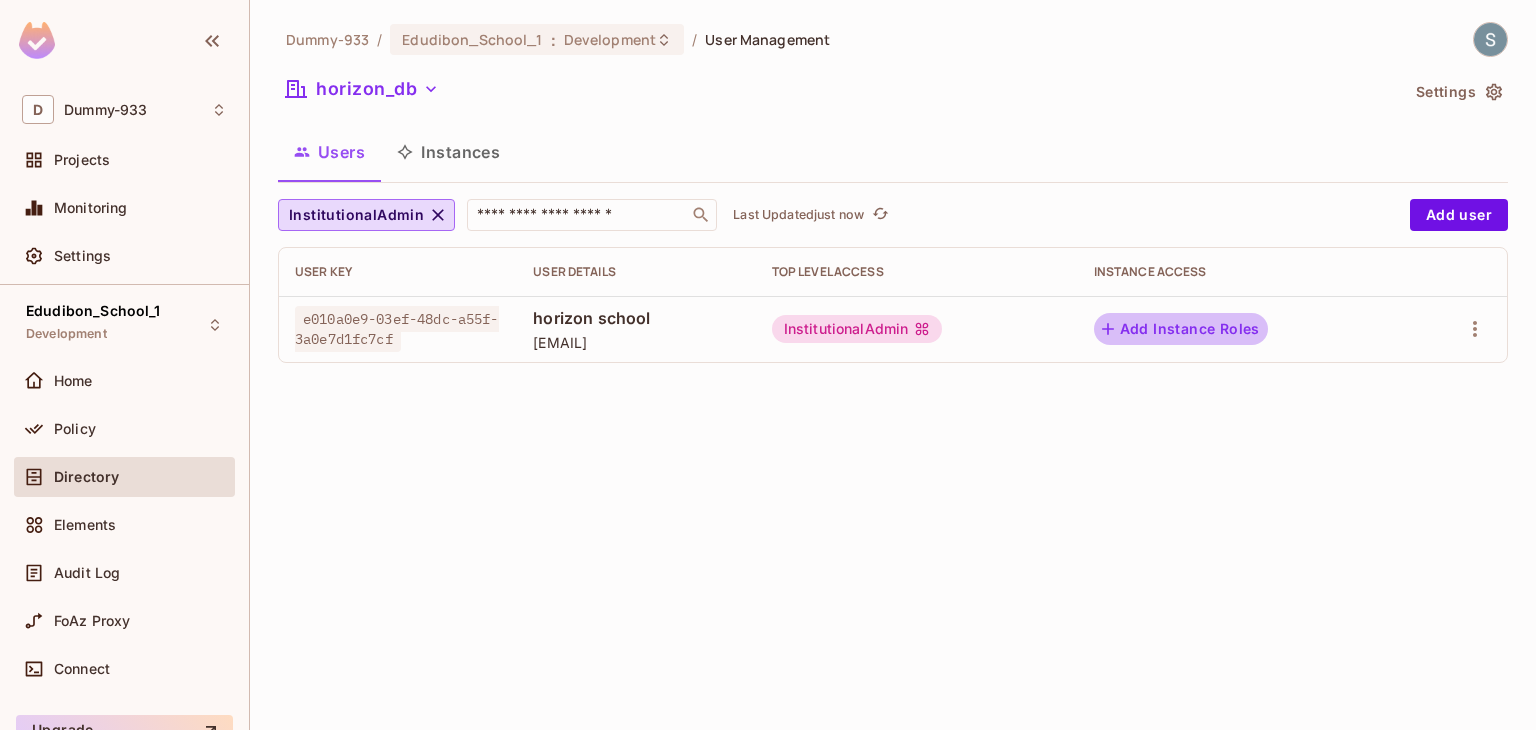 click on "Add Instance Roles" at bounding box center [1181, 329] 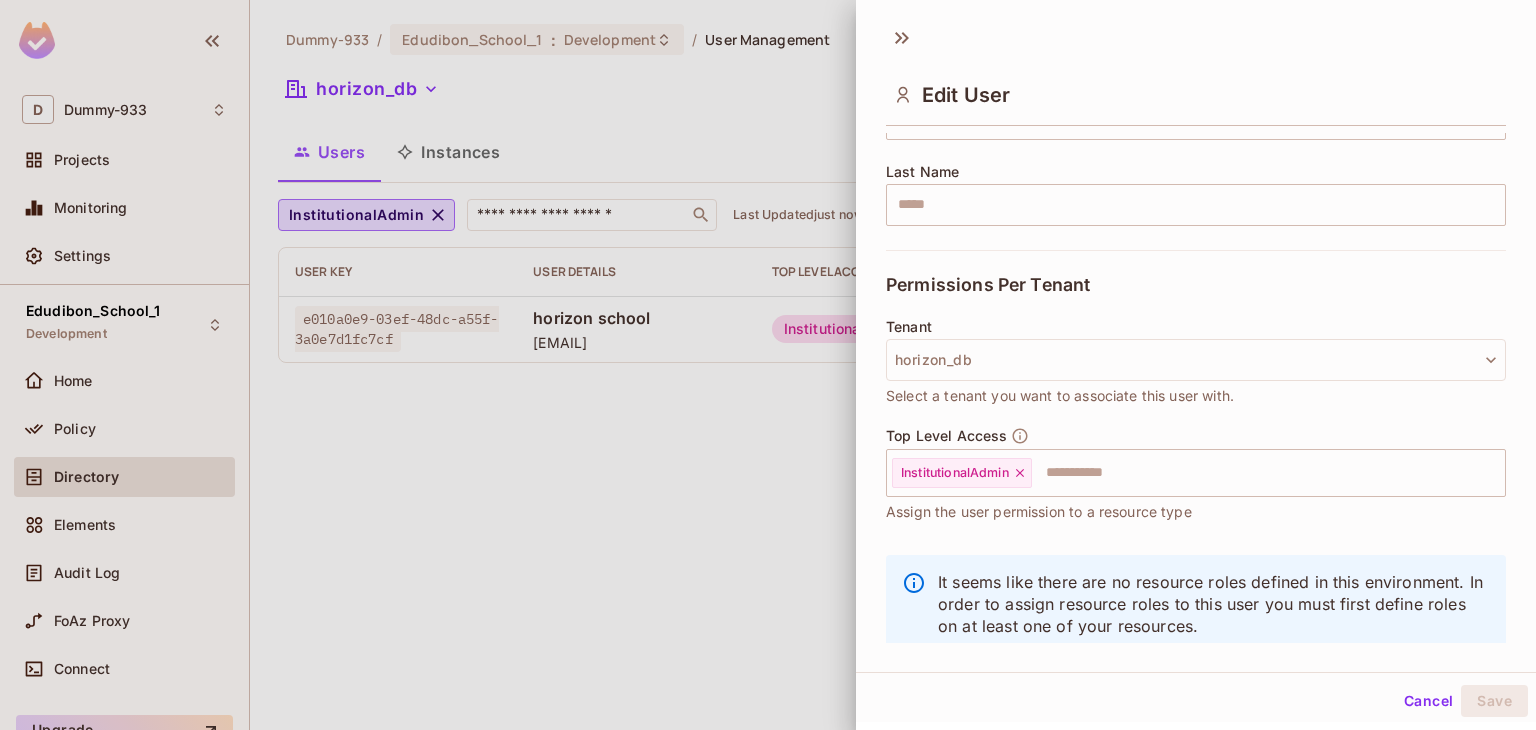 scroll, scrollTop: 330, scrollLeft: 0, axis: vertical 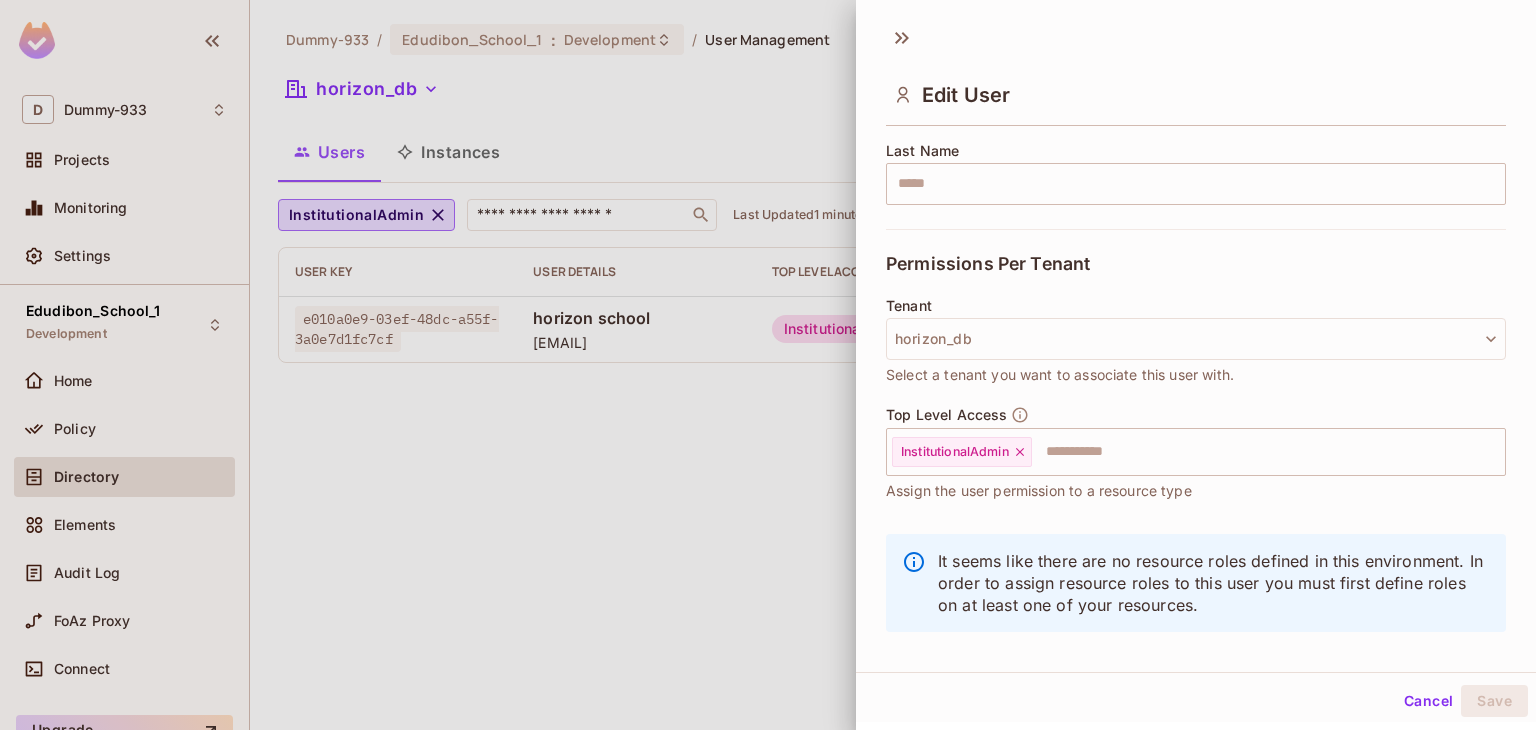 click at bounding box center (768, 365) 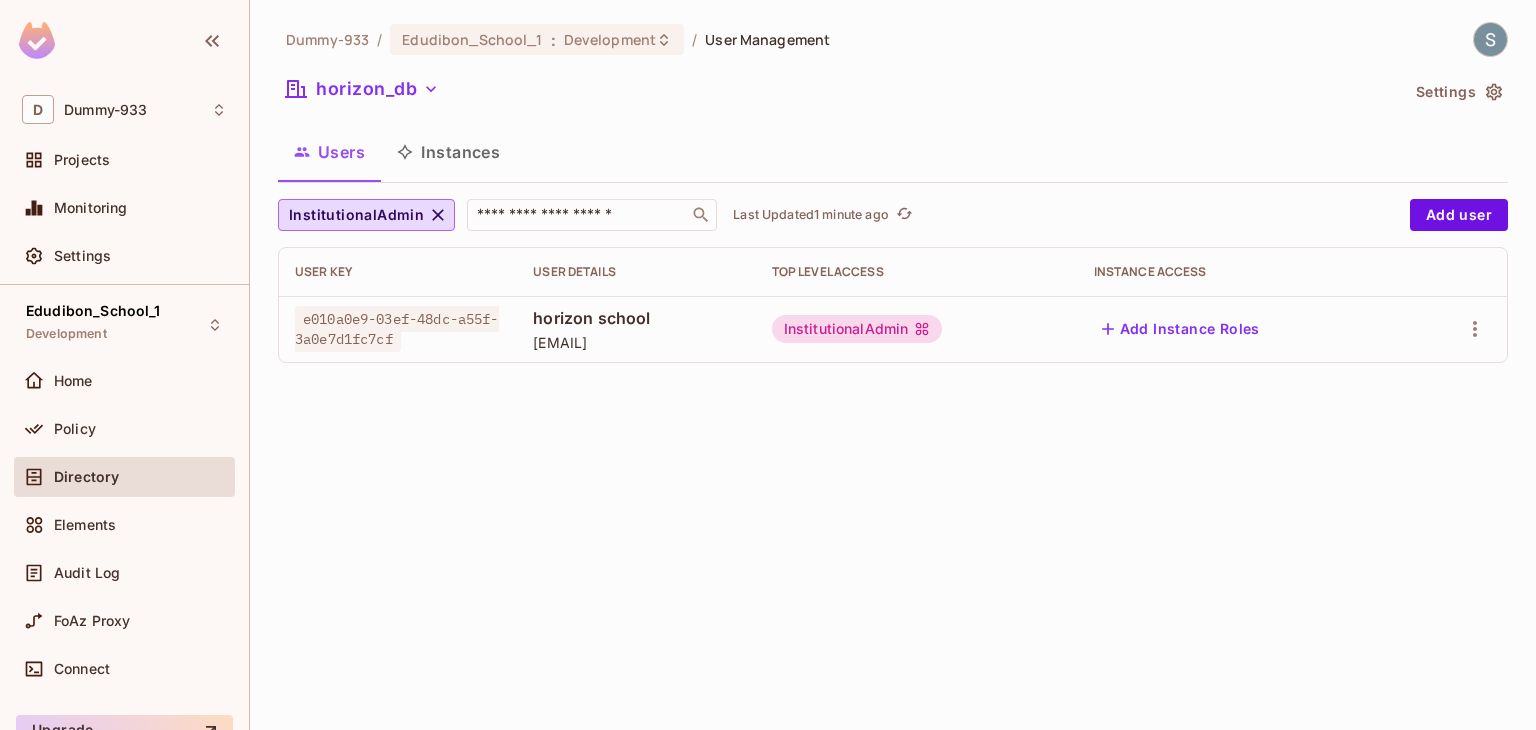 click on "Instances" at bounding box center [448, 152] 